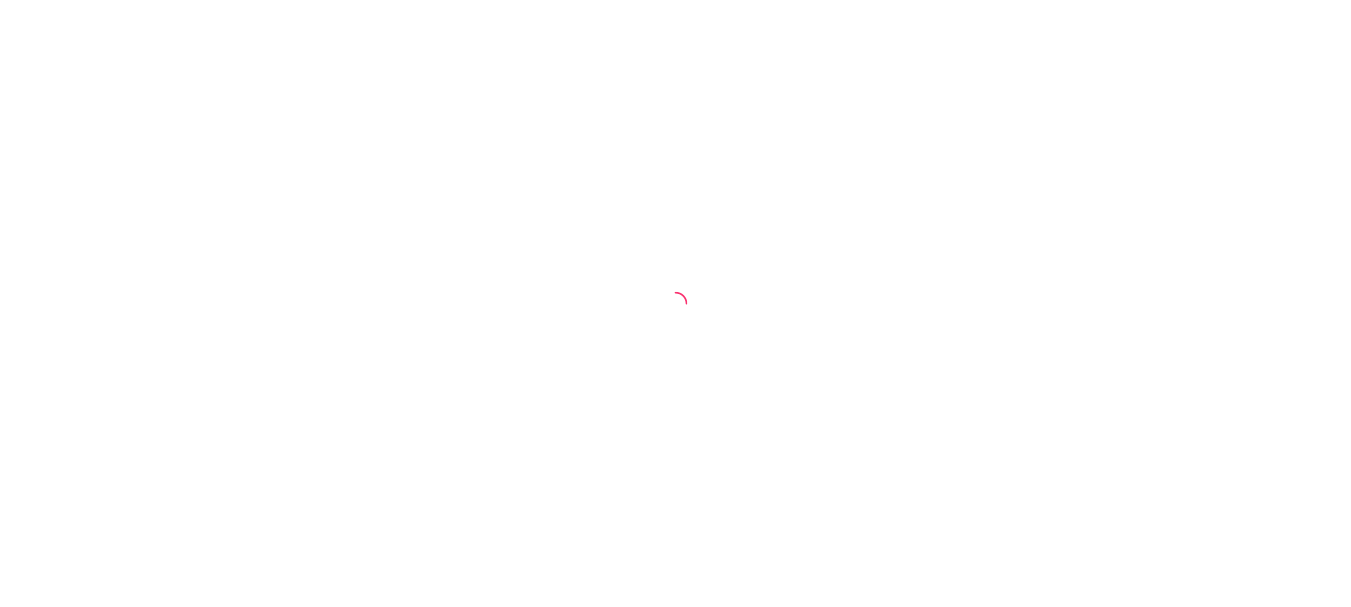 scroll, scrollTop: 0, scrollLeft: 0, axis: both 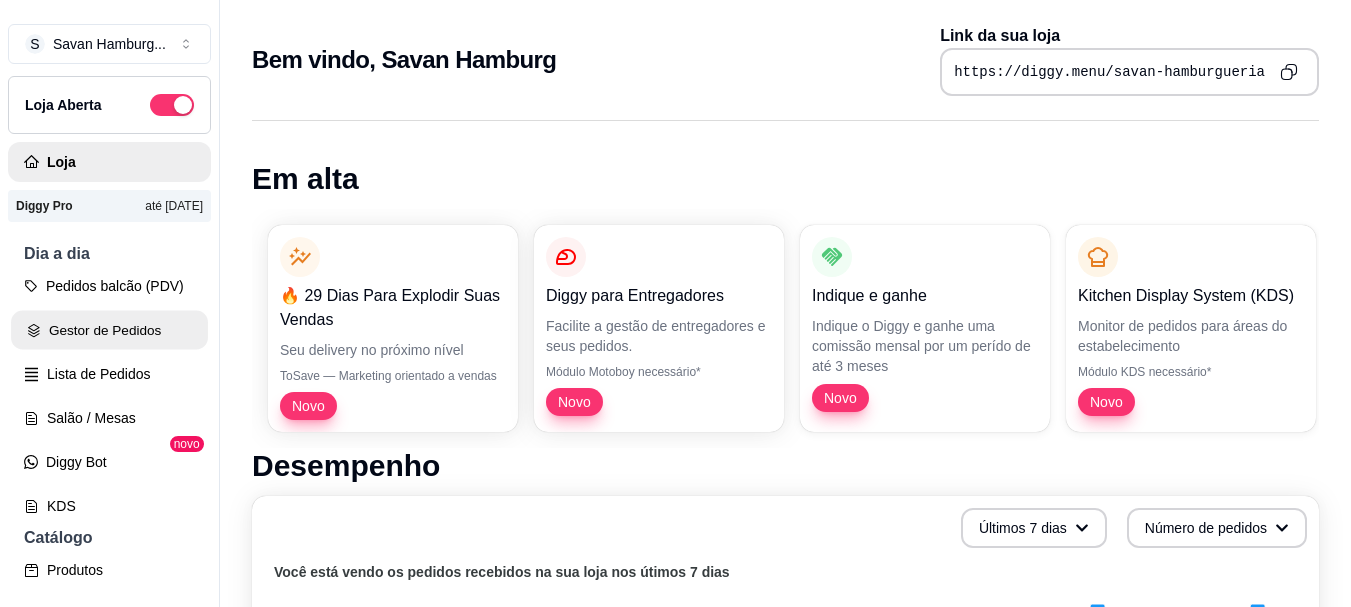 click on "Gestor de Pedidos" at bounding box center [109, 330] 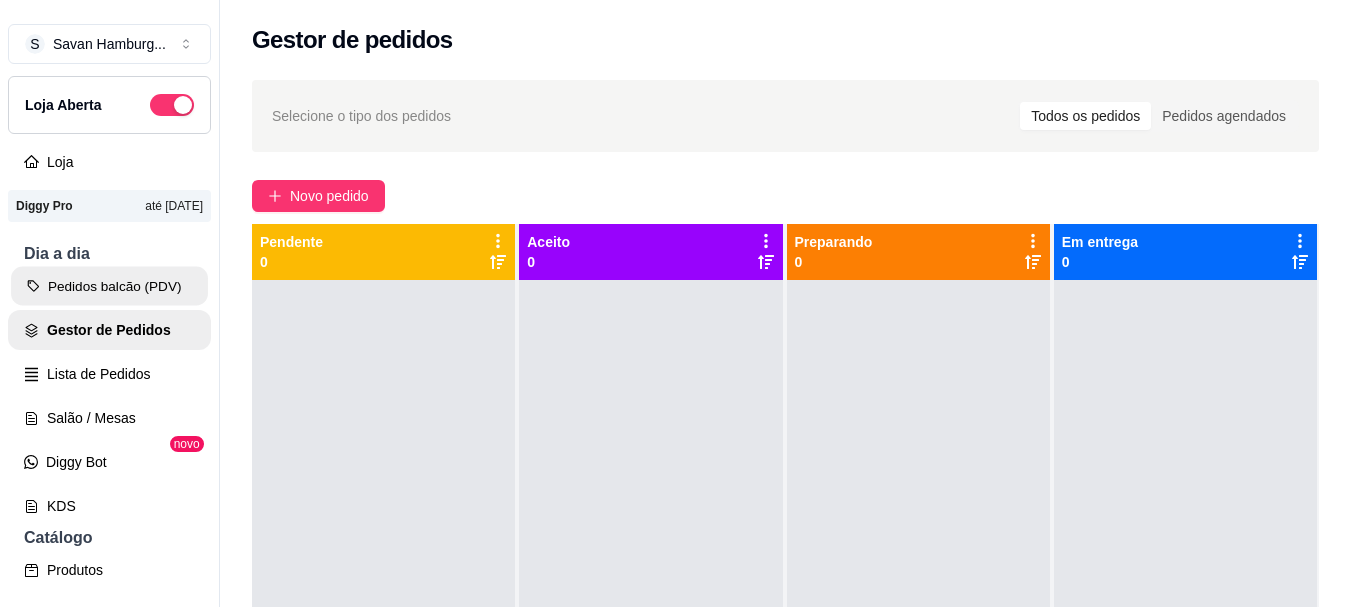 click on "Pedidos balcão (PDV)" at bounding box center (109, 286) 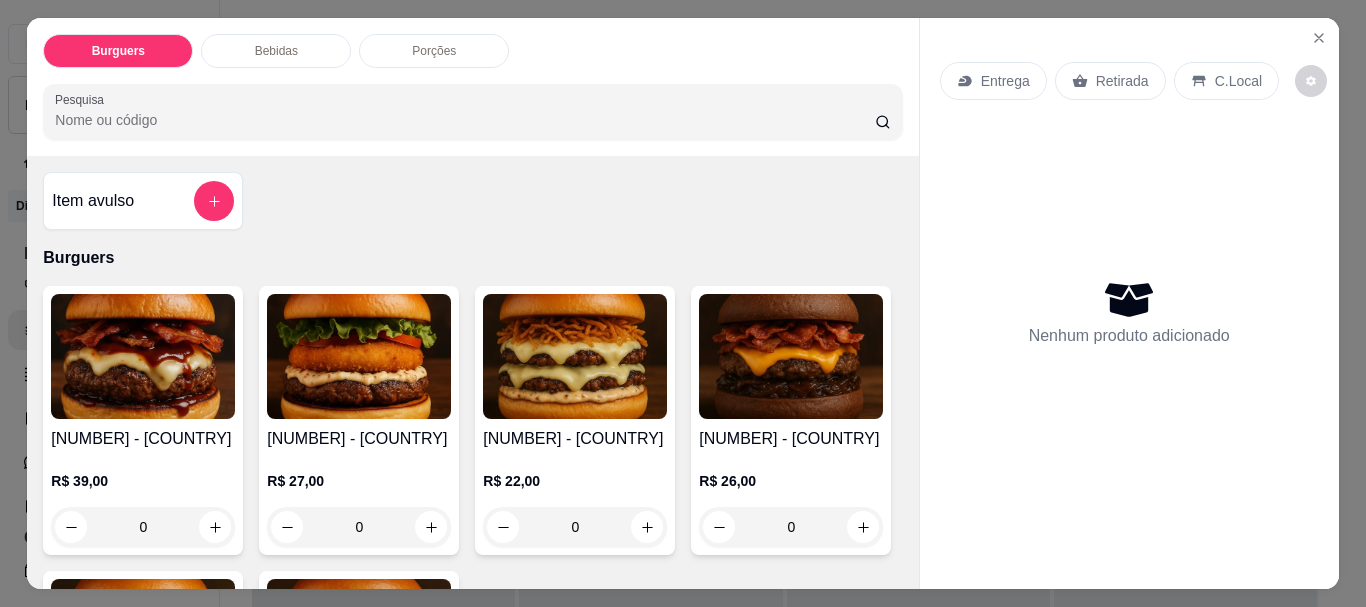 click on "Retirada" at bounding box center [1122, 81] 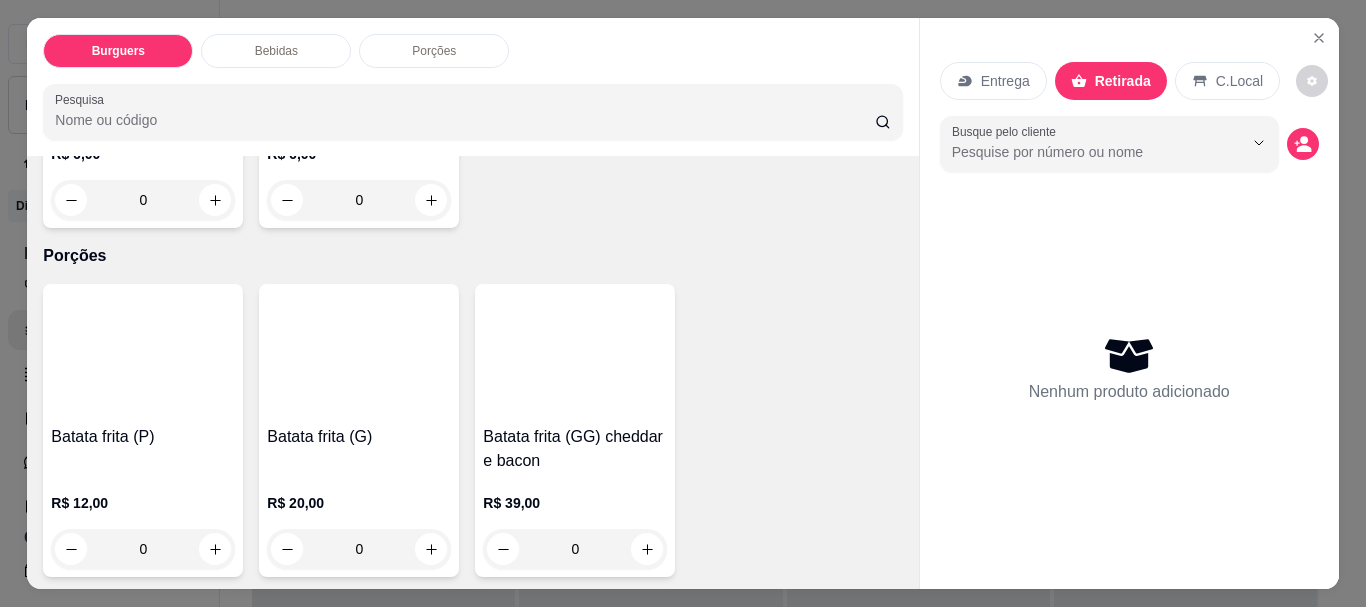 scroll, scrollTop: 941, scrollLeft: 0, axis: vertical 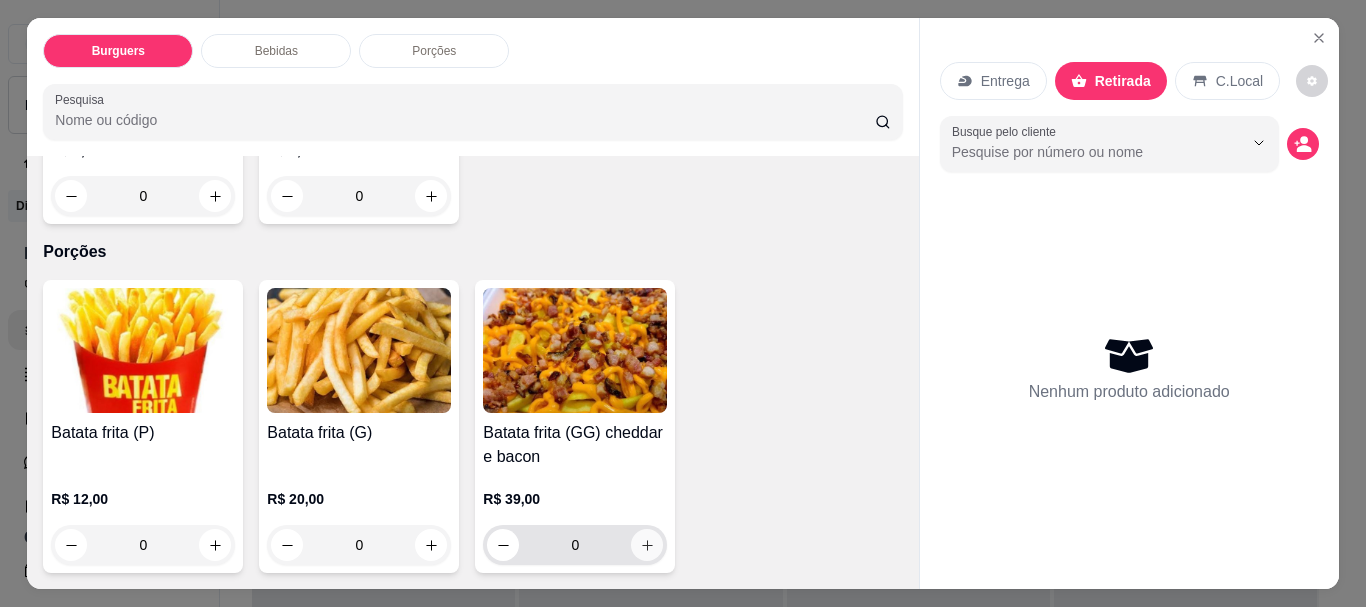 click 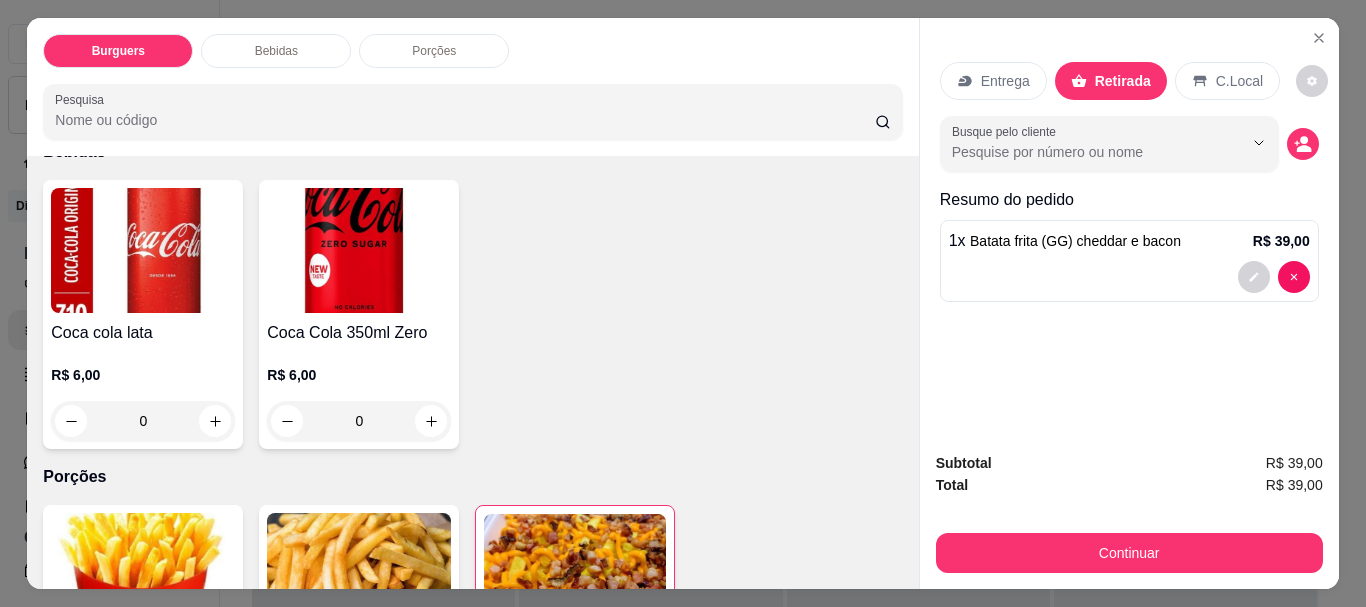 scroll, scrollTop: 668, scrollLeft: 0, axis: vertical 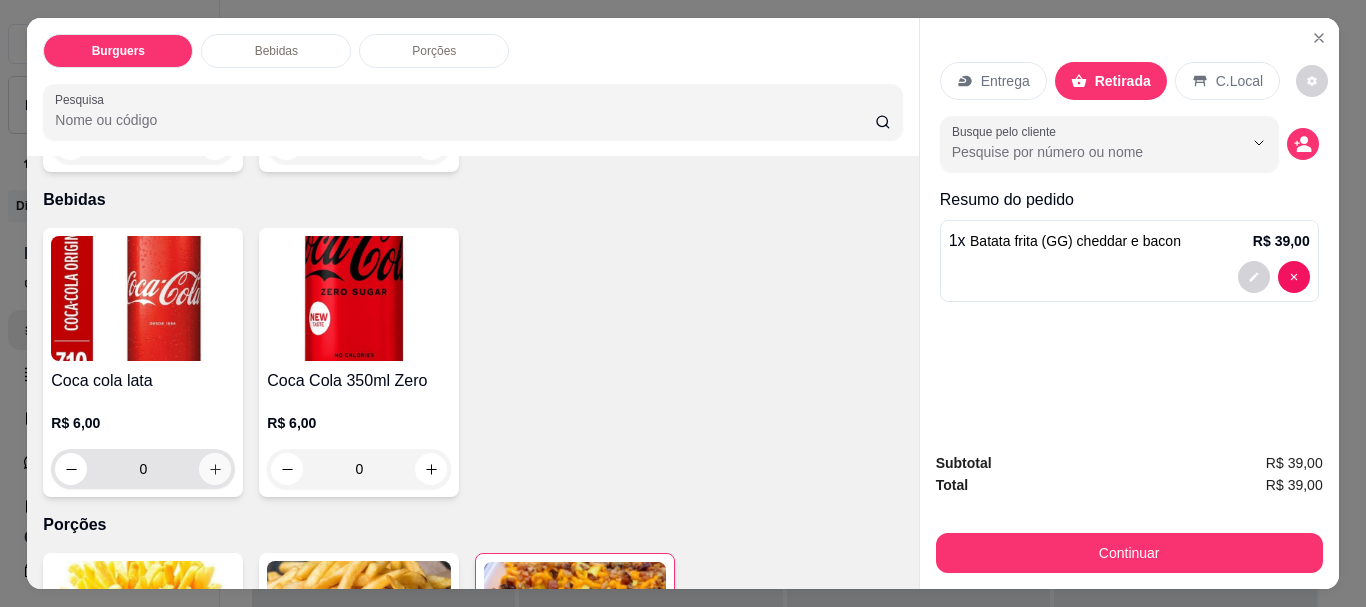 click 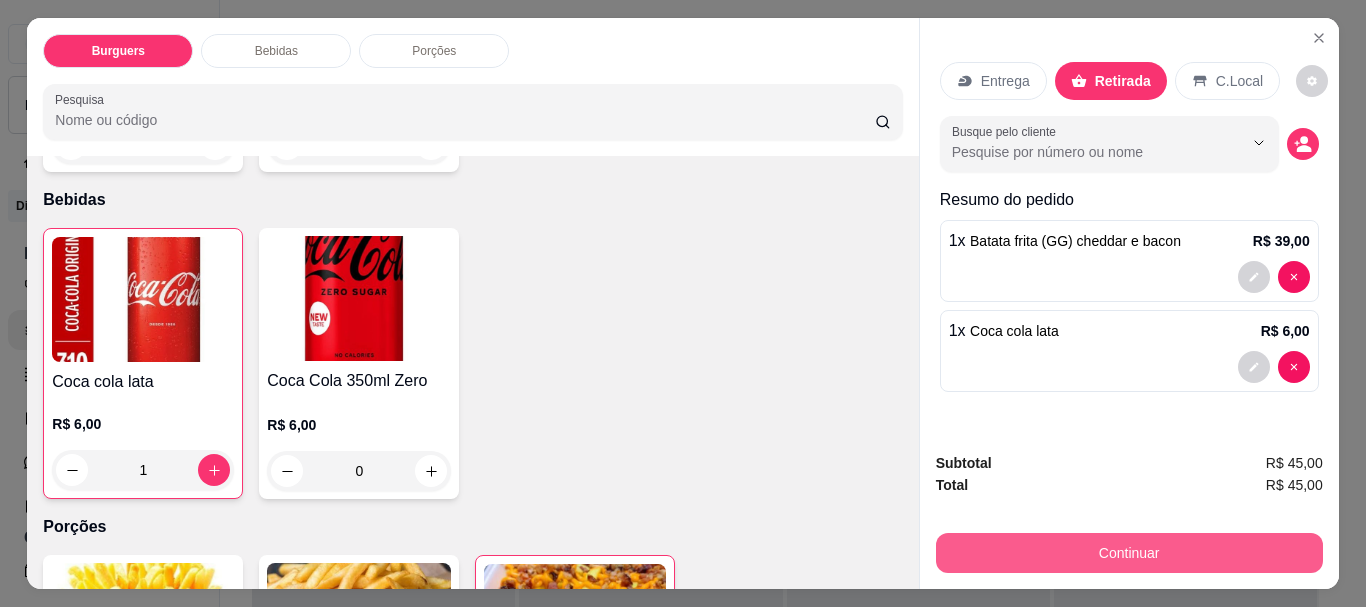 click on "Continuar" at bounding box center [1129, 553] 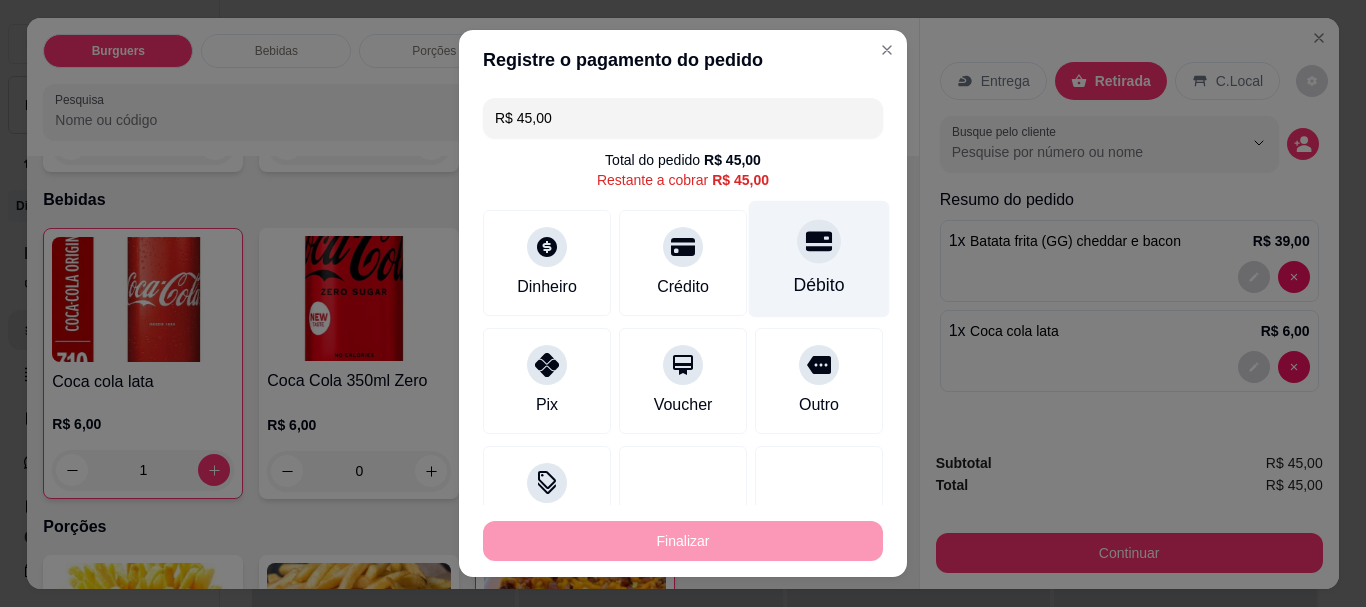 click on "Débito" at bounding box center [819, 259] 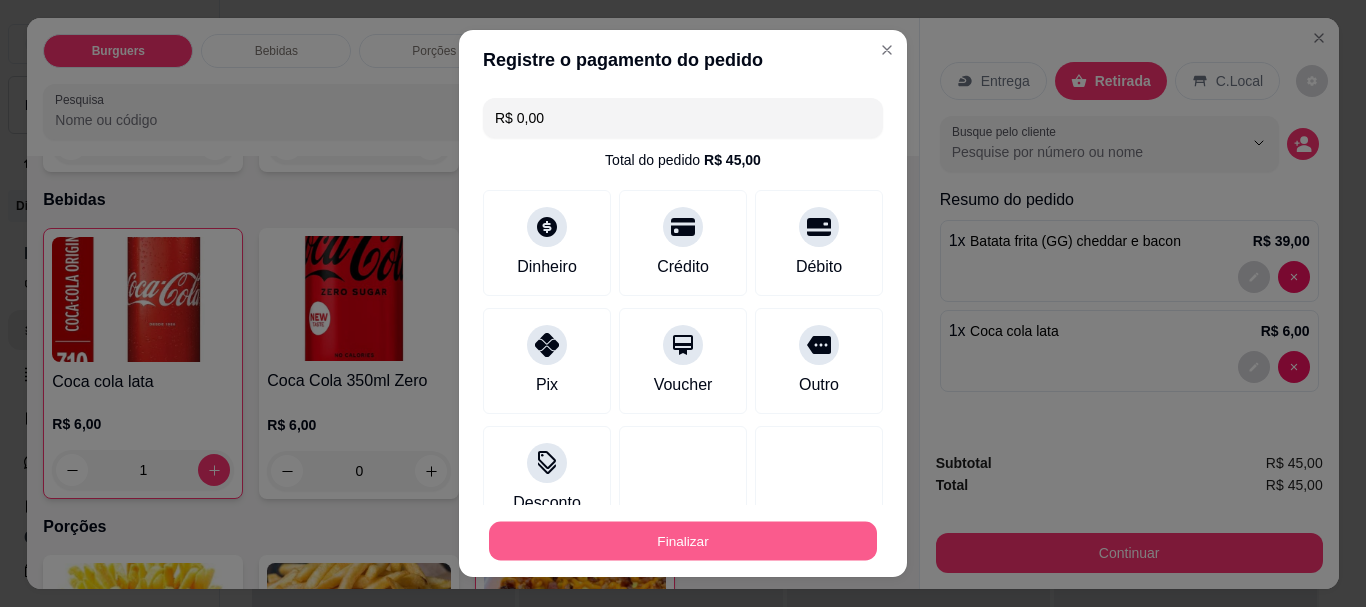 click on "Finalizar" at bounding box center [683, 540] 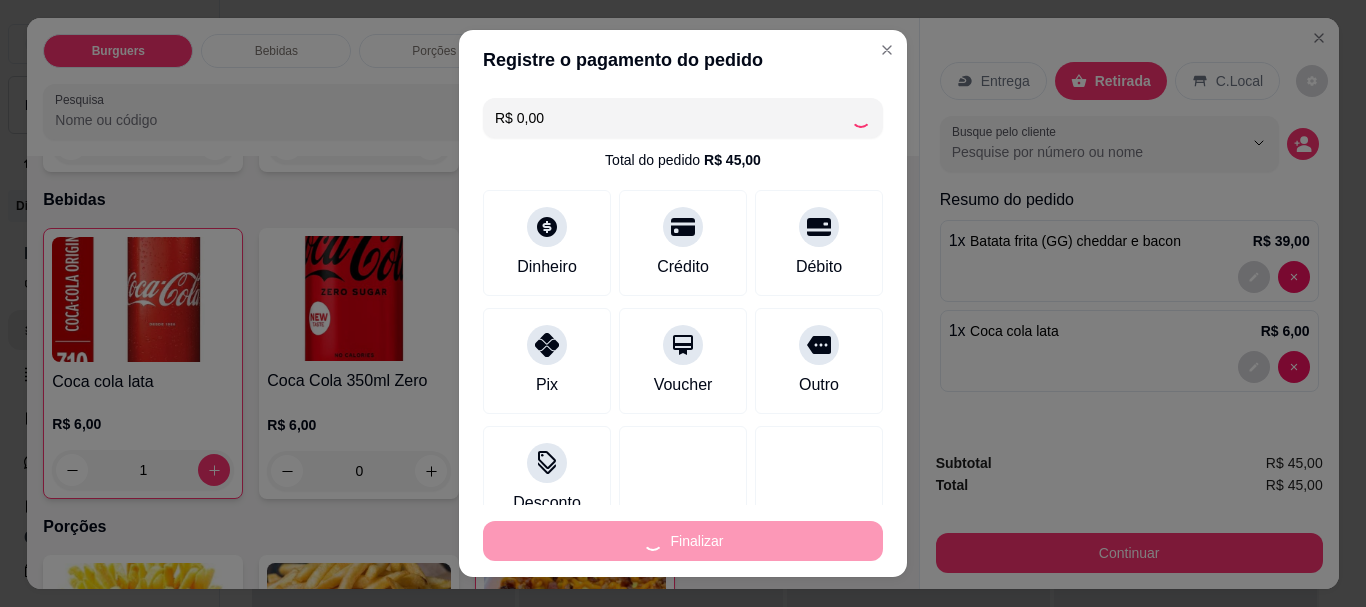 type on "0" 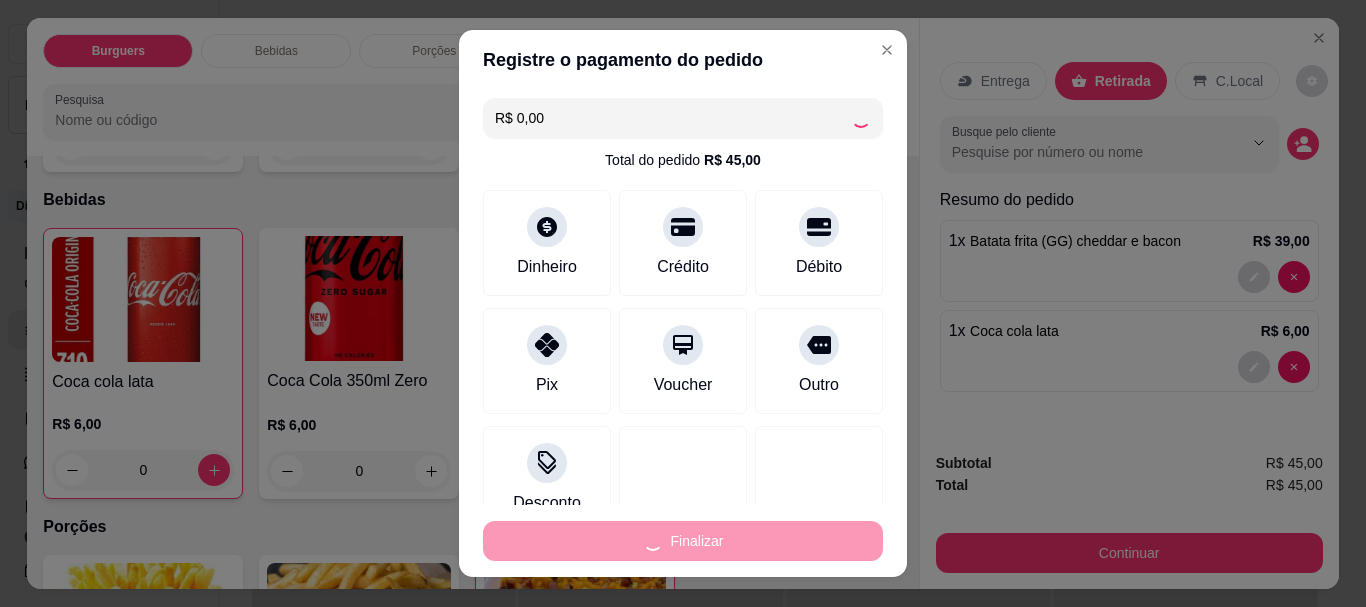 type on "-R$ 45,00" 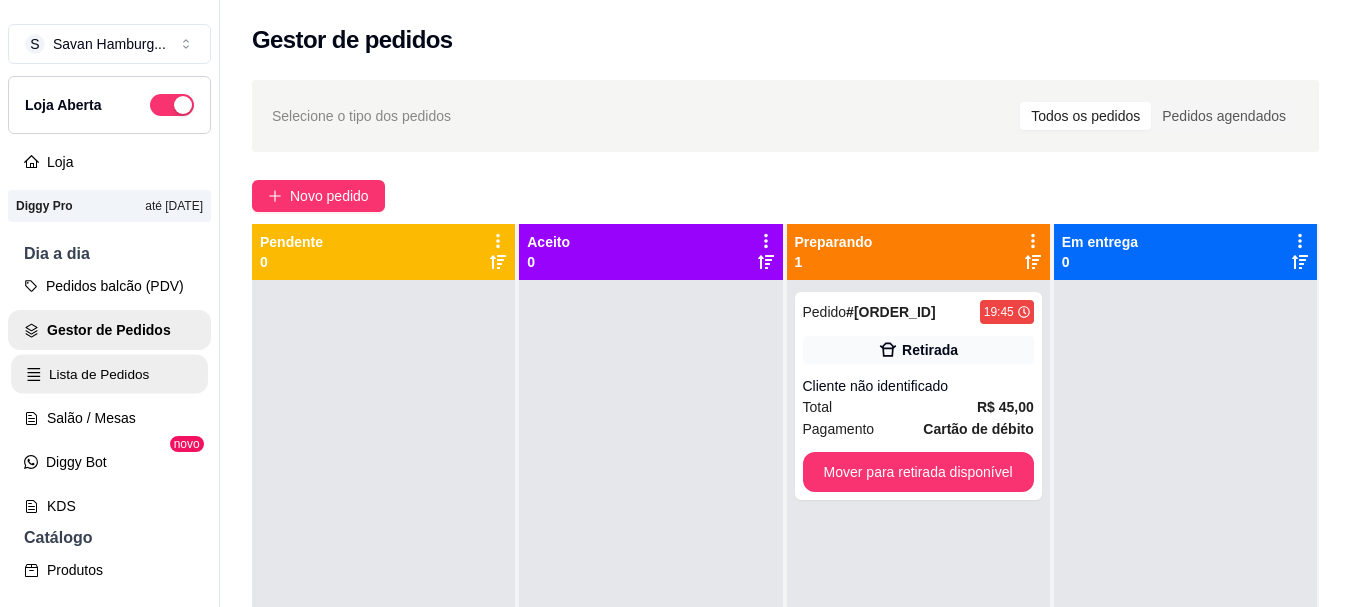 click on "Lista de Pedidos" at bounding box center [109, 374] 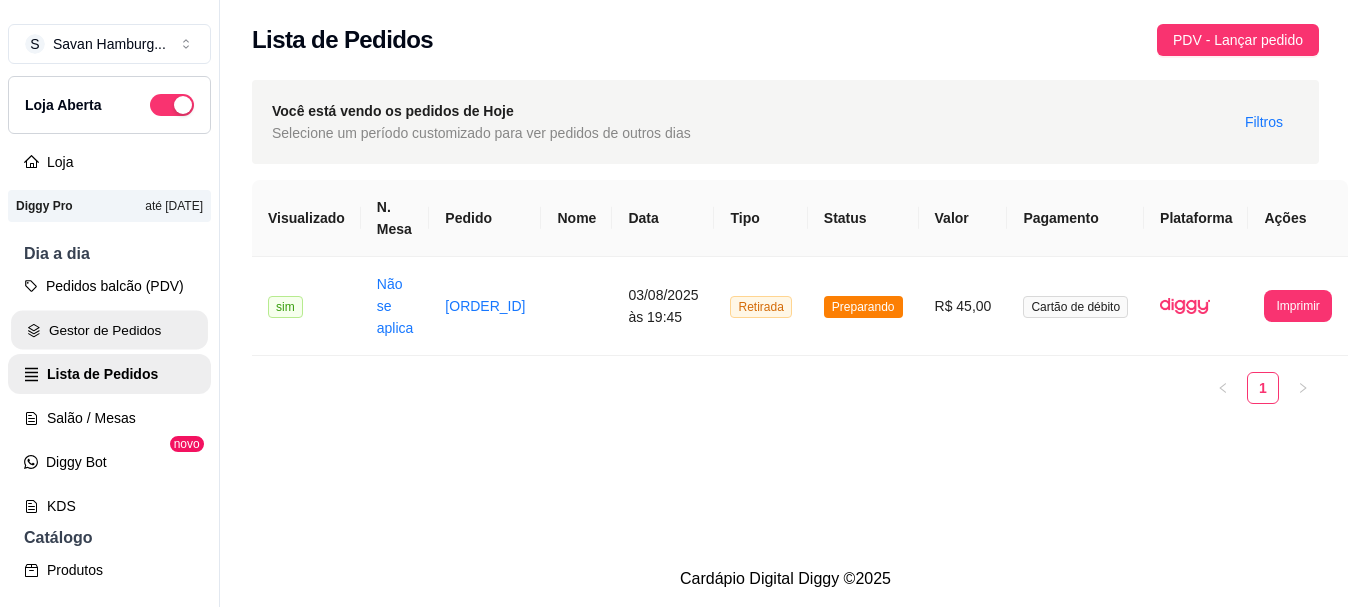 click on "Gestor de Pedidos" at bounding box center (109, 330) 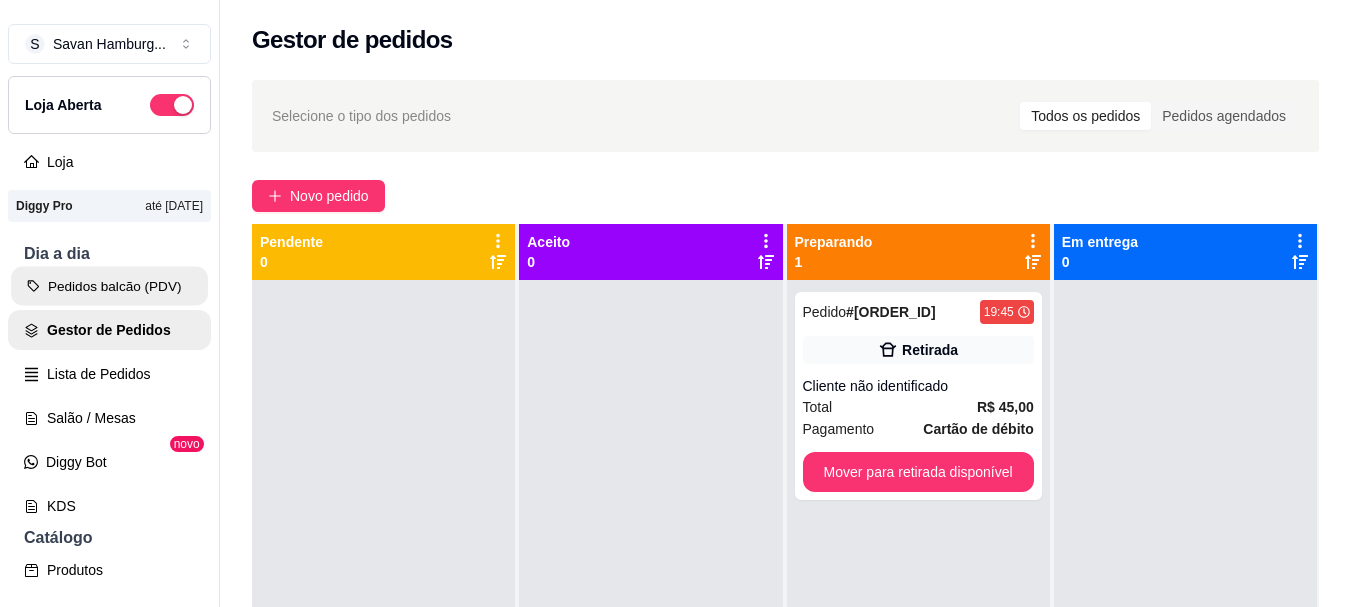 click on "Pedidos balcão (PDV)" at bounding box center [109, 286] 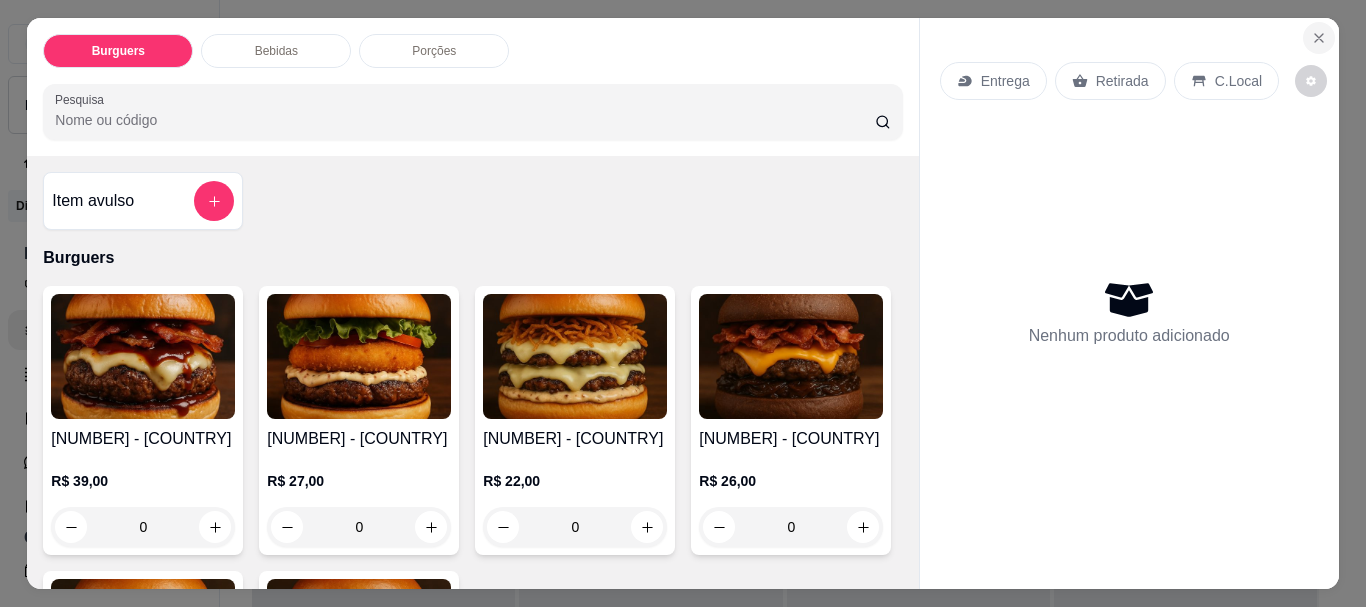 click 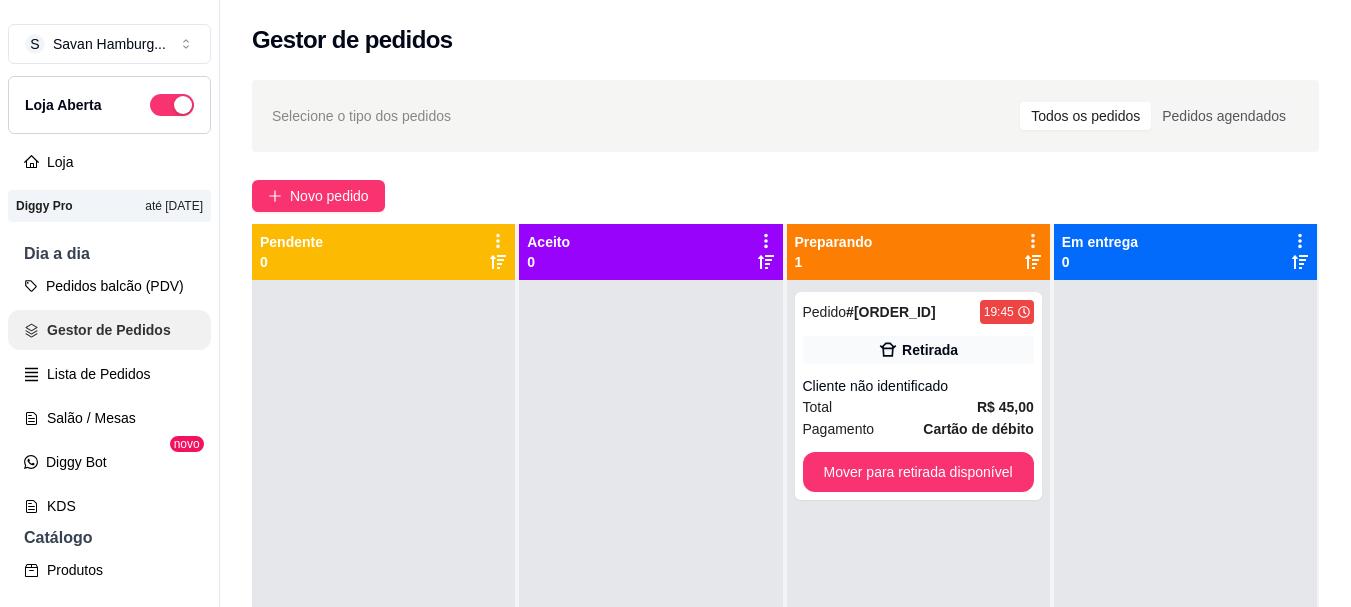 click on "Gestor de Pedidos" at bounding box center [109, 330] 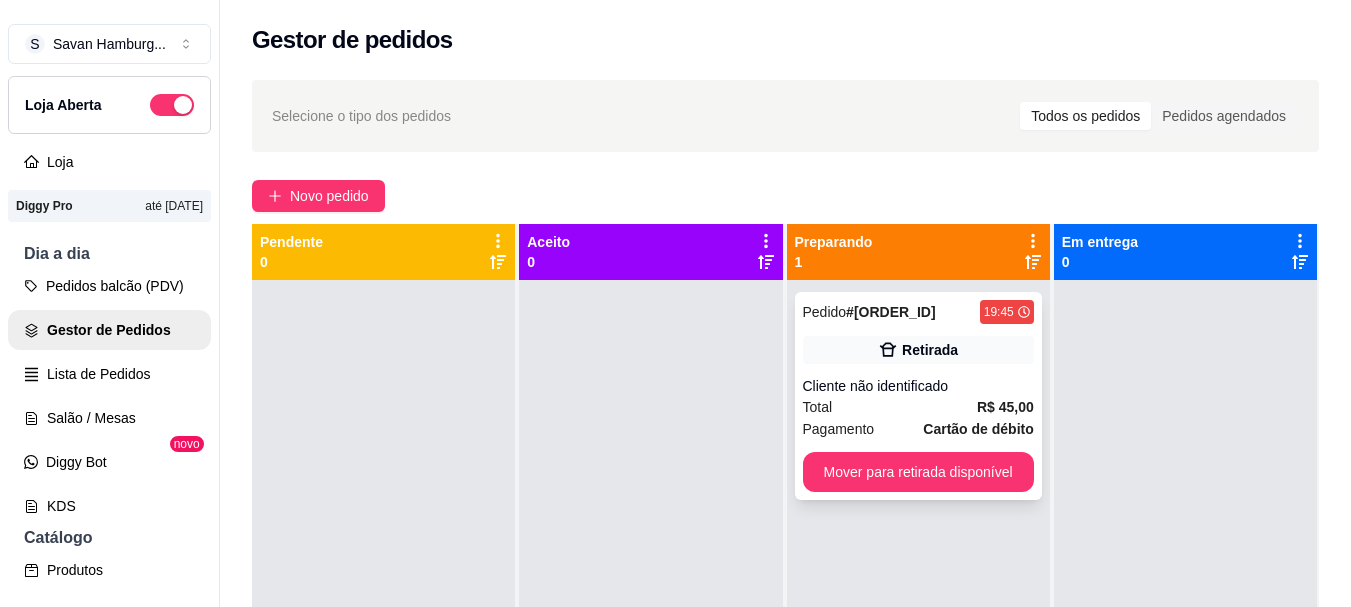 click 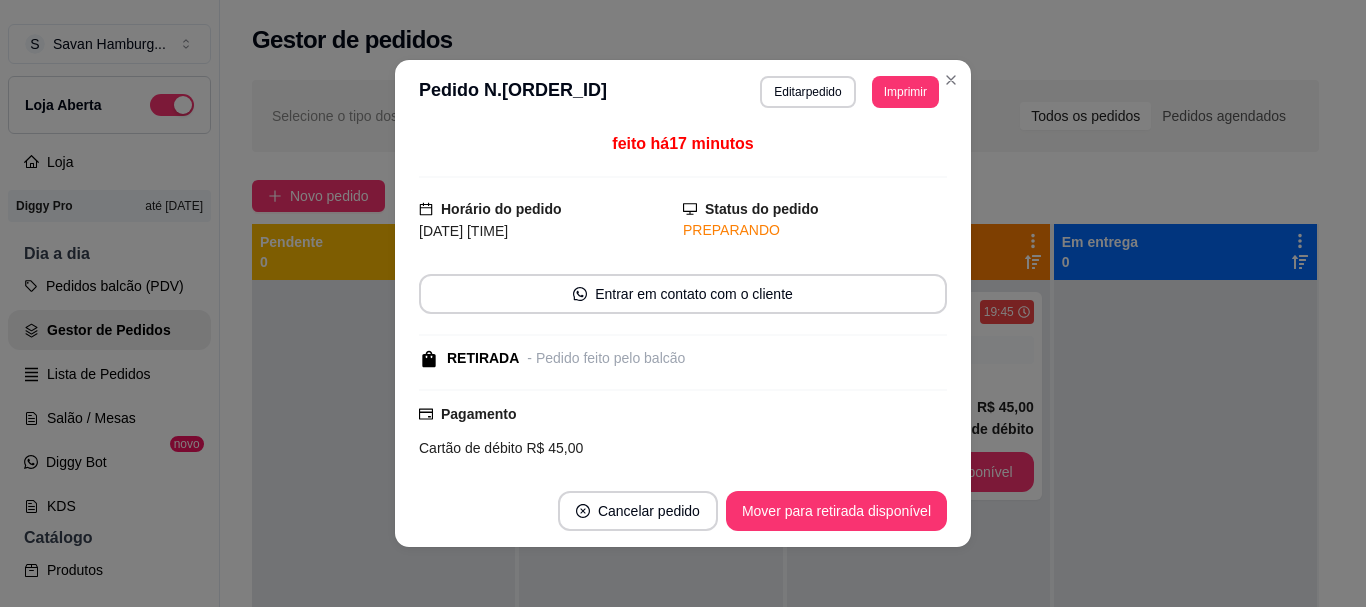 scroll, scrollTop: 244, scrollLeft: 0, axis: vertical 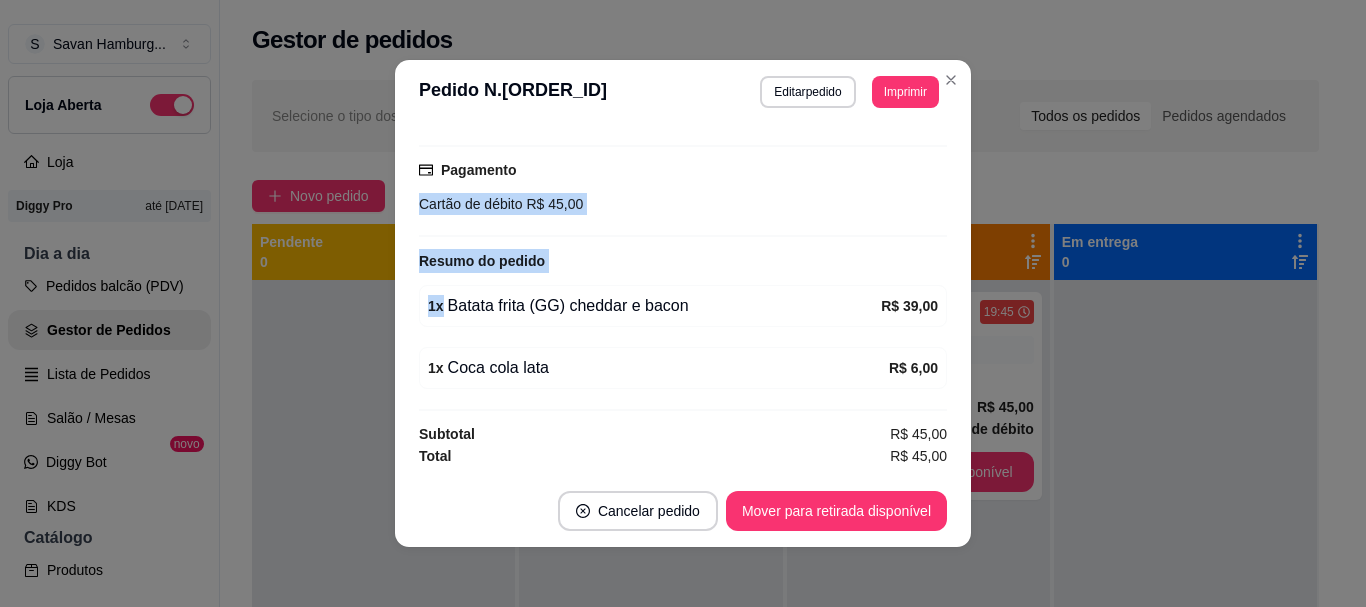 drag, startPoint x: 831, startPoint y: 288, endPoint x: 1039, endPoint y: 166, distance: 241.13896 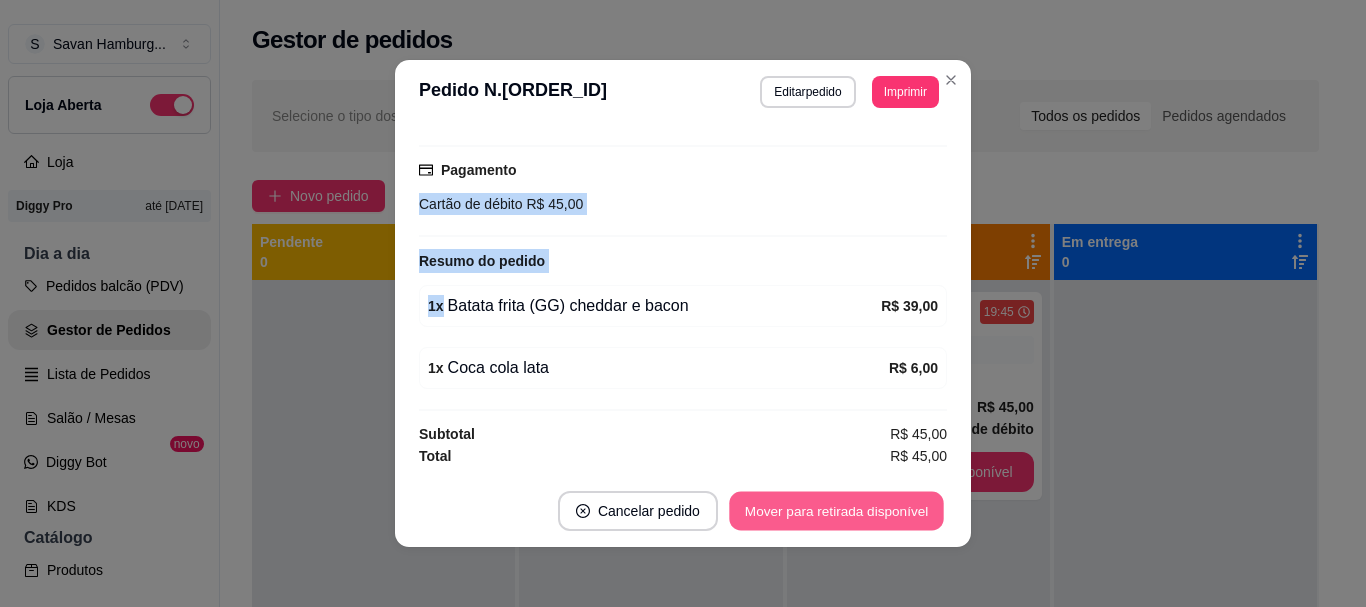 click on "Mover para retirada disponível" at bounding box center [836, 511] 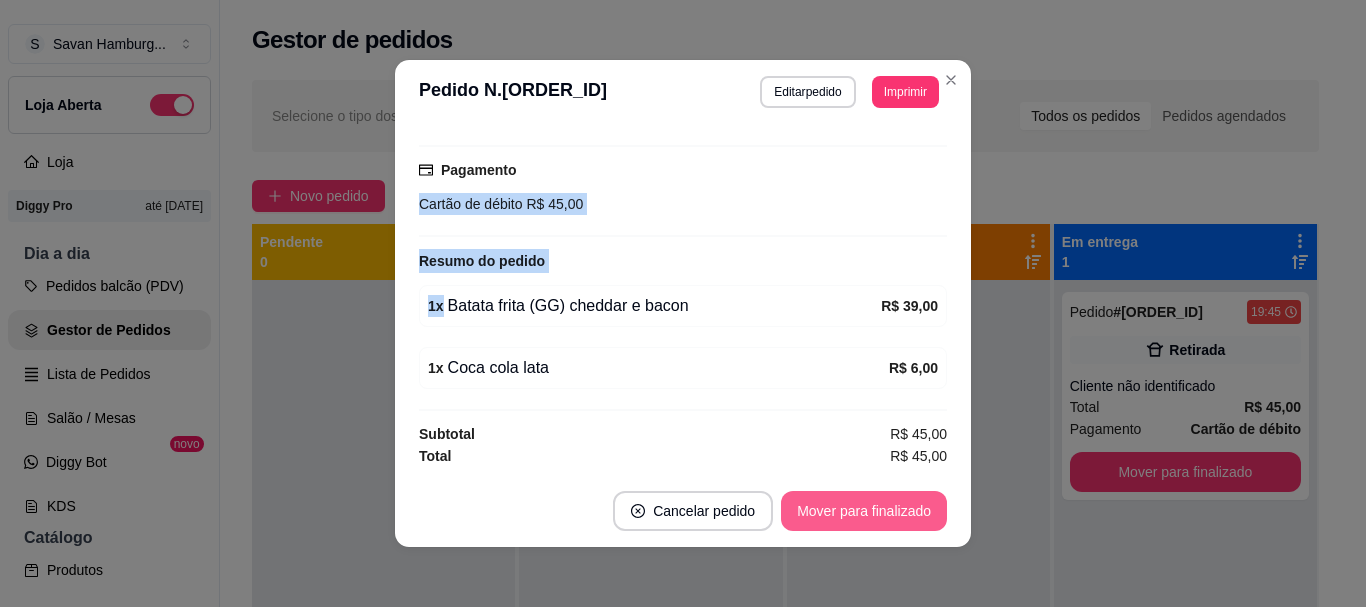 click on "Mover para finalizado" at bounding box center [864, 511] 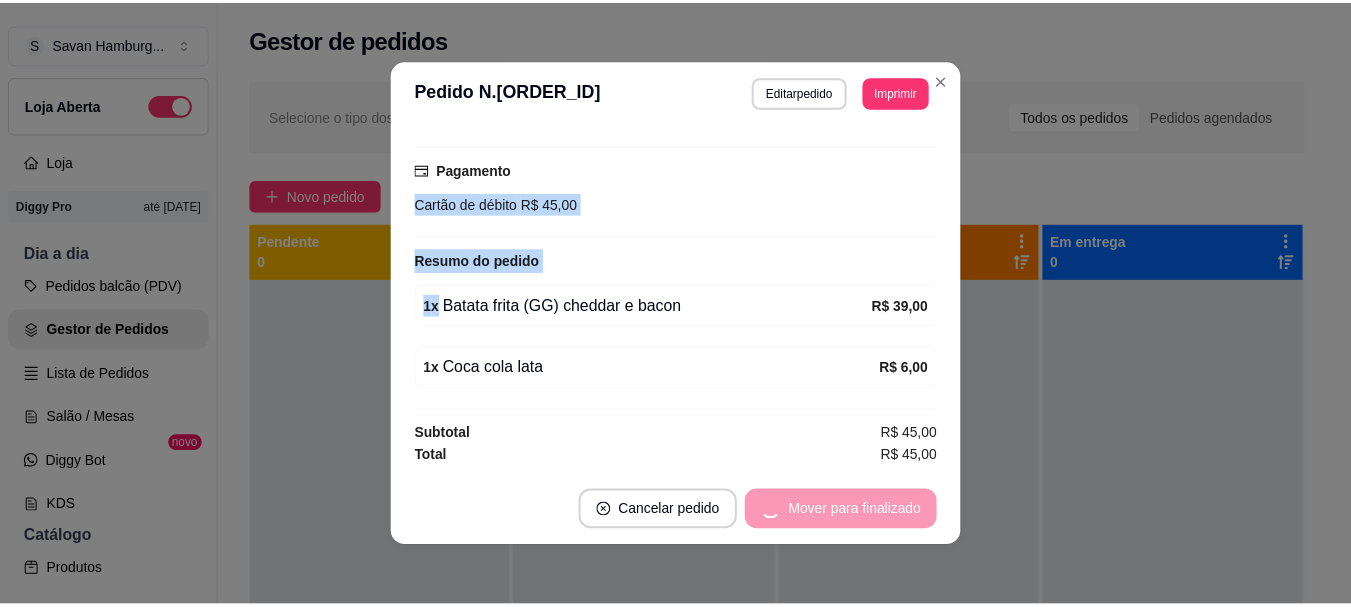 scroll, scrollTop: 158, scrollLeft: 0, axis: vertical 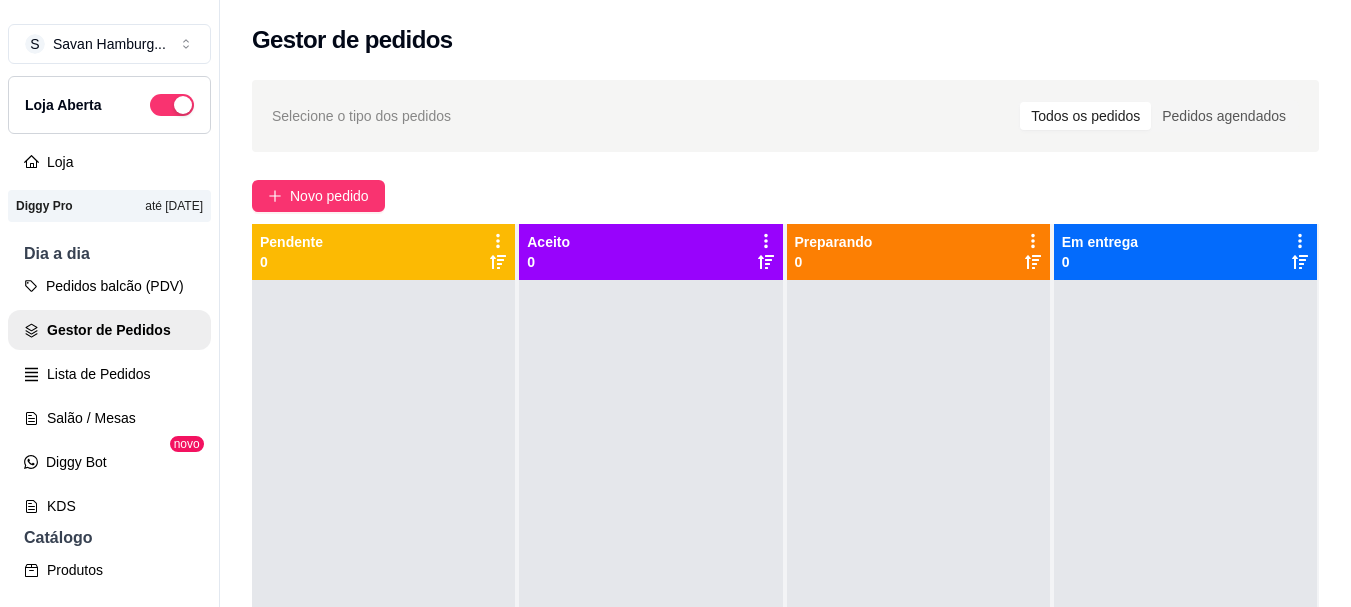 click on "Gestor de pedidos" at bounding box center [785, 40] 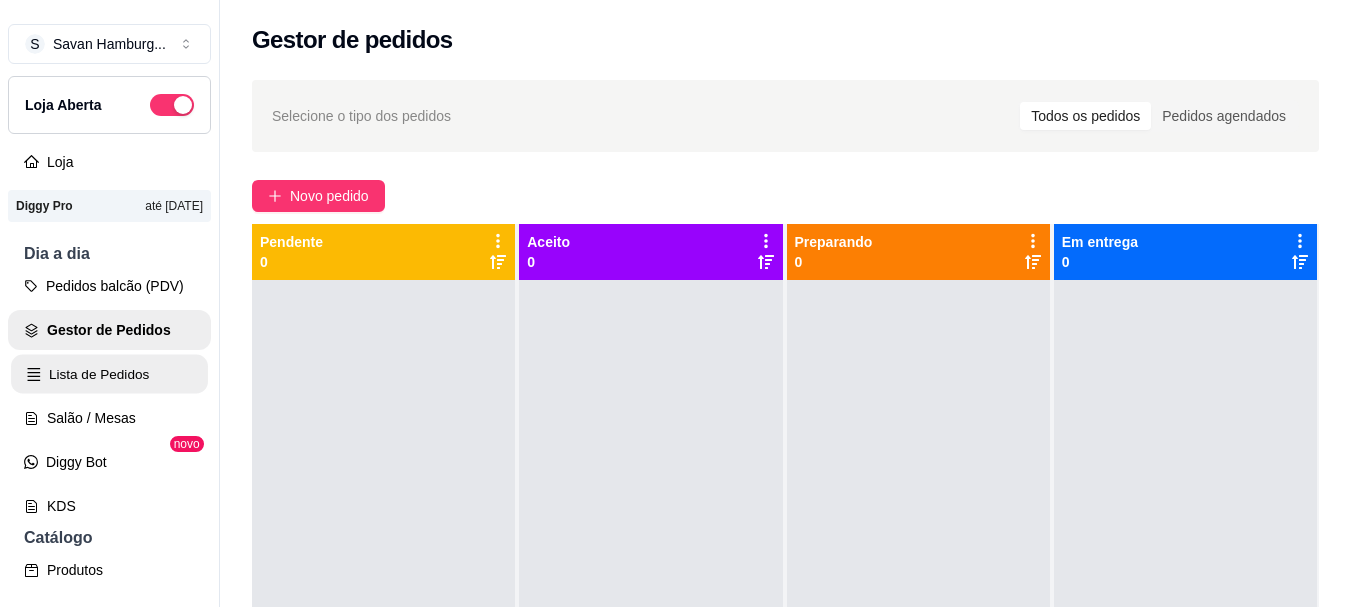 click on "Lista de Pedidos" at bounding box center [109, 374] 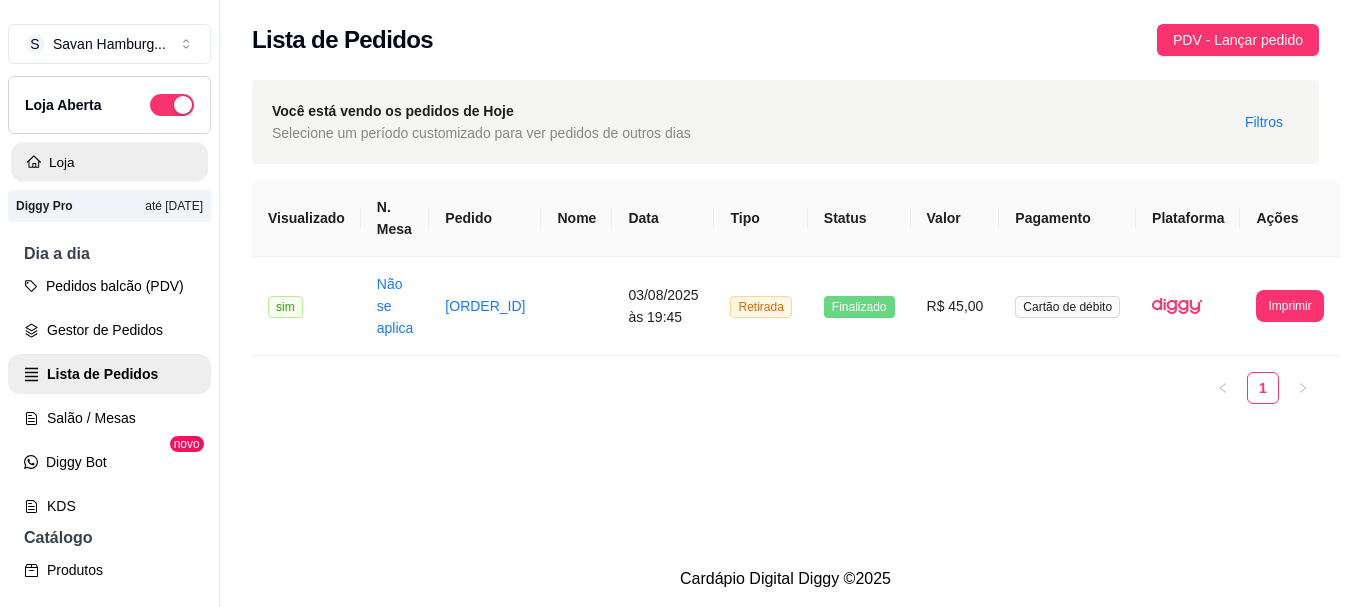 click on "Loja" at bounding box center [109, 162] 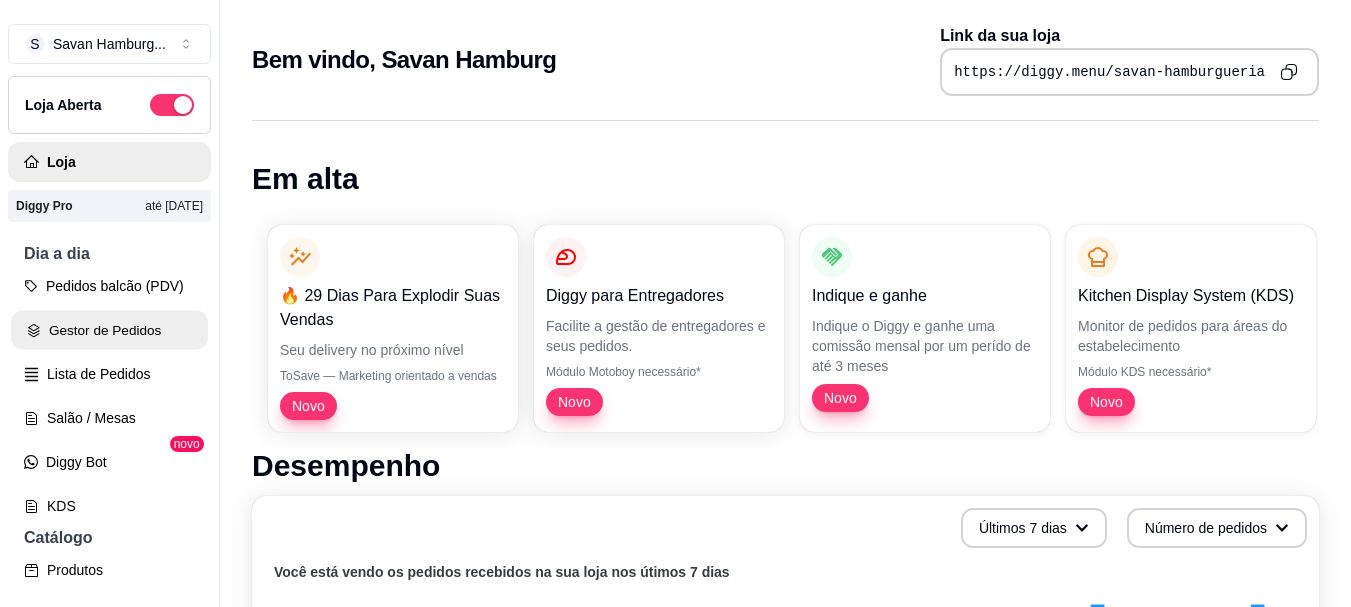 click on "Gestor de Pedidos" at bounding box center [109, 330] 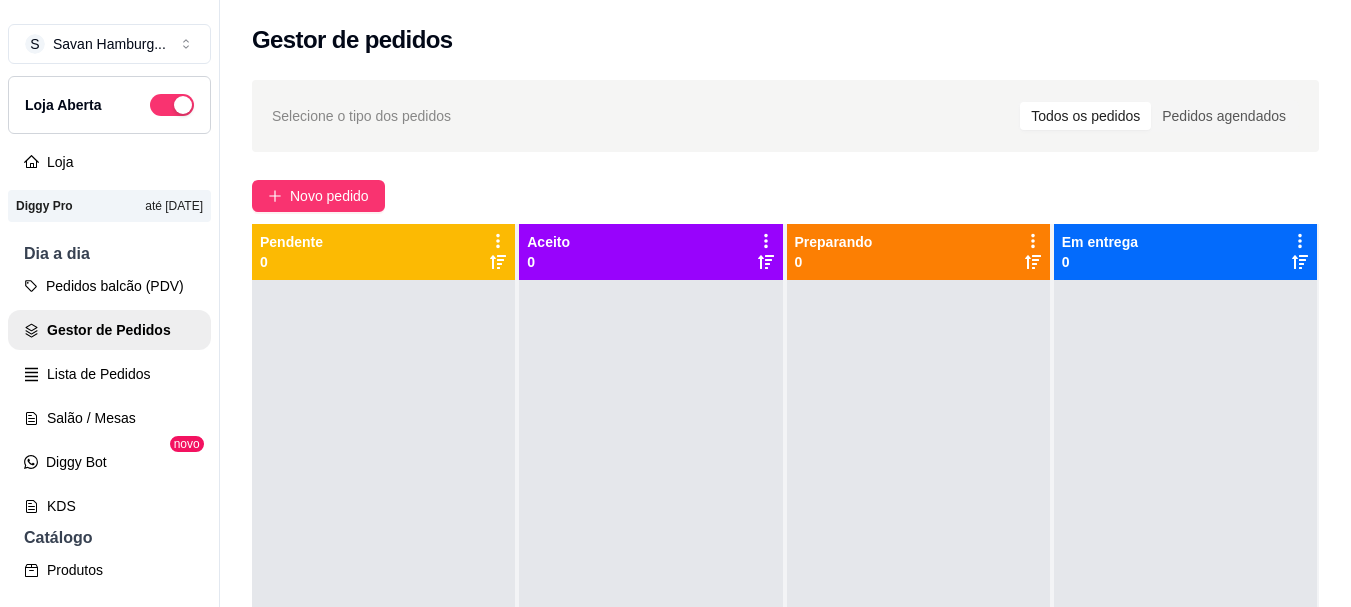 scroll, scrollTop: 531, scrollLeft: 0, axis: vertical 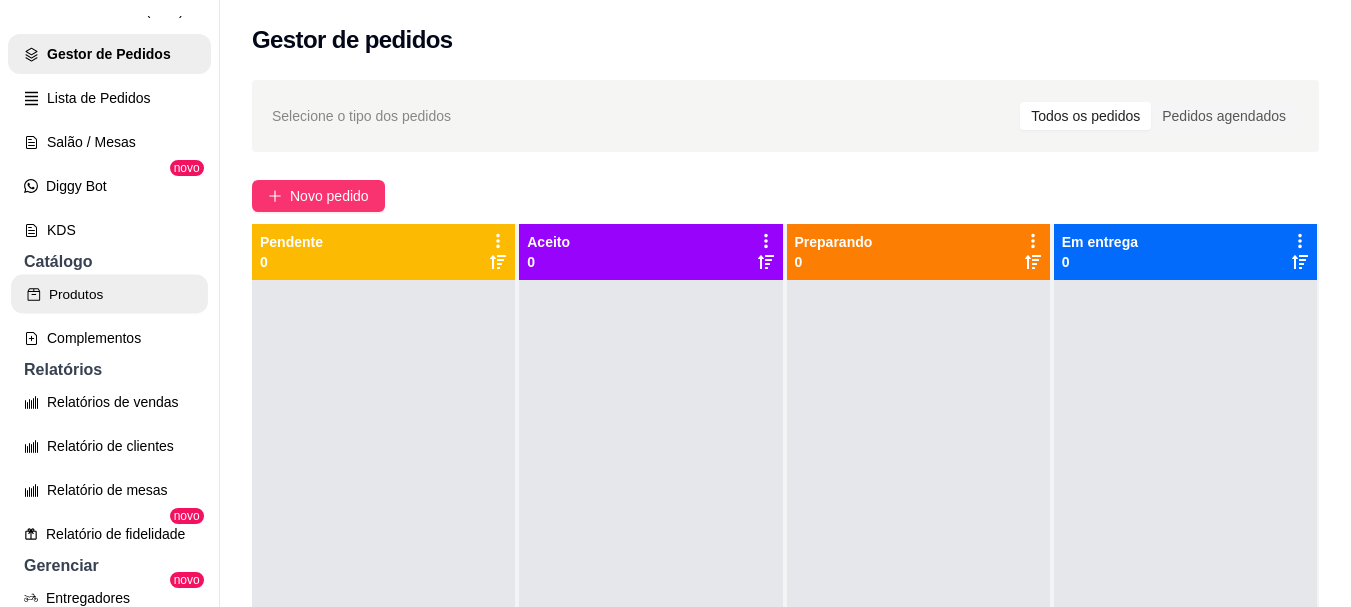 click on "Produtos" at bounding box center [109, 294] 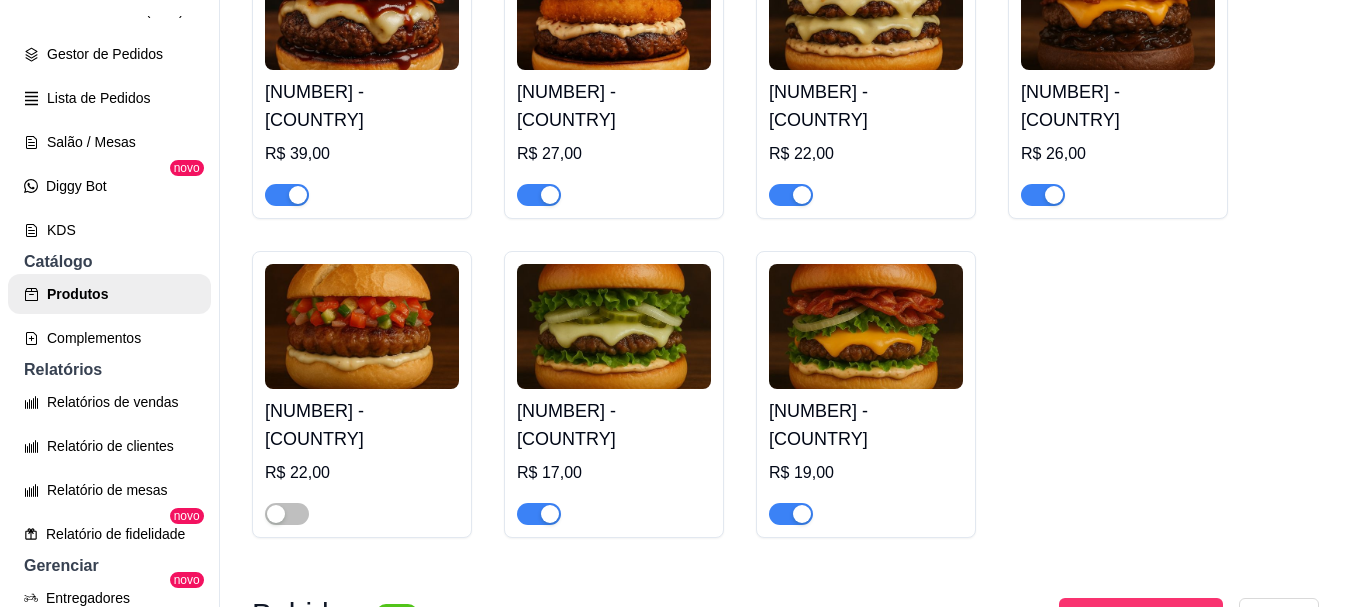 scroll, scrollTop: 479, scrollLeft: 0, axis: vertical 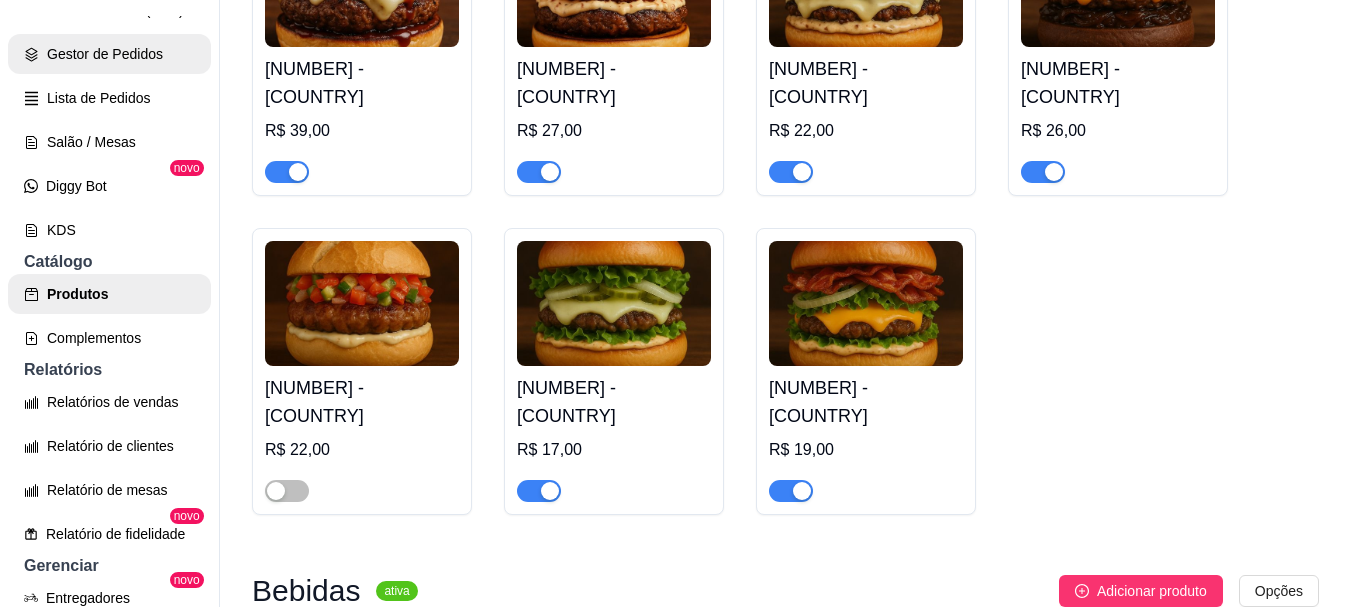 click on "Gestor de Pedidos" at bounding box center [109, 54] 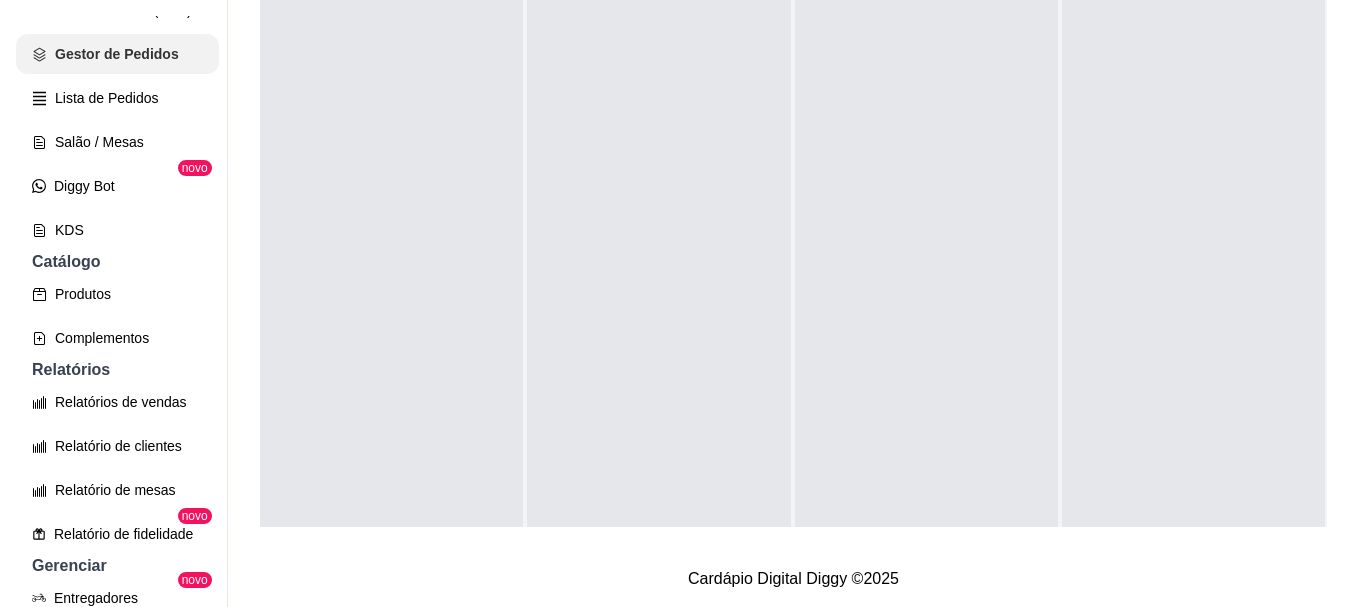 scroll, scrollTop: 0, scrollLeft: 0, axis: both 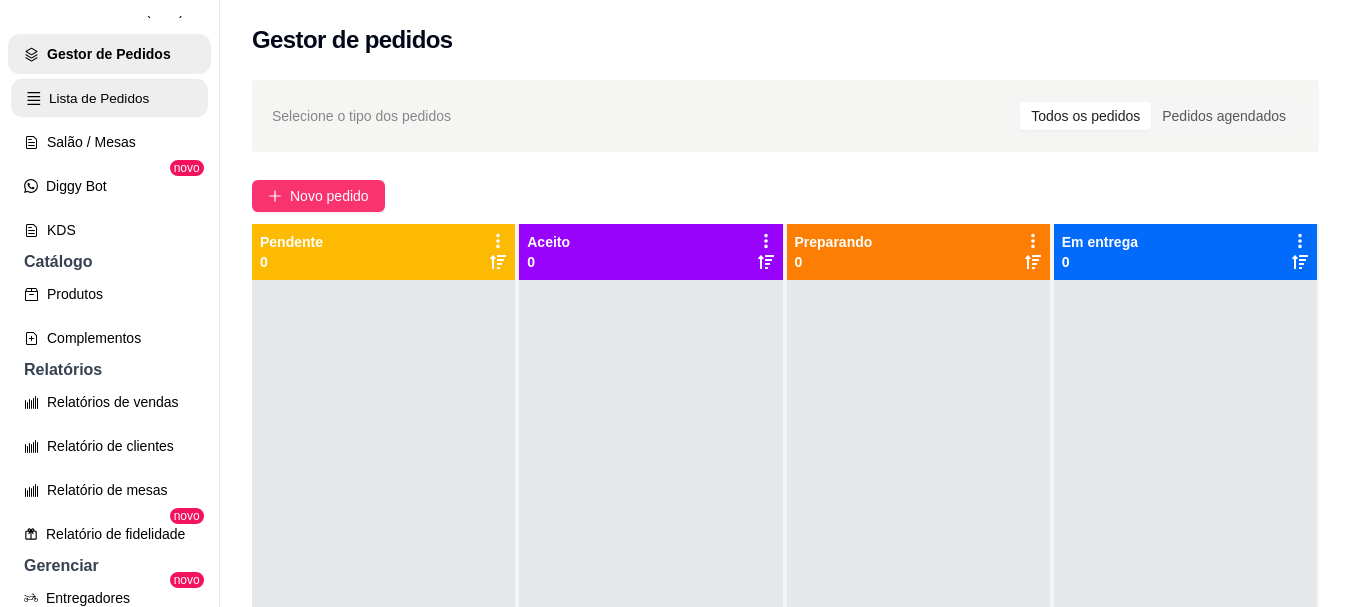click on "Lista de Pedidos" at bounding box center (109, 98) 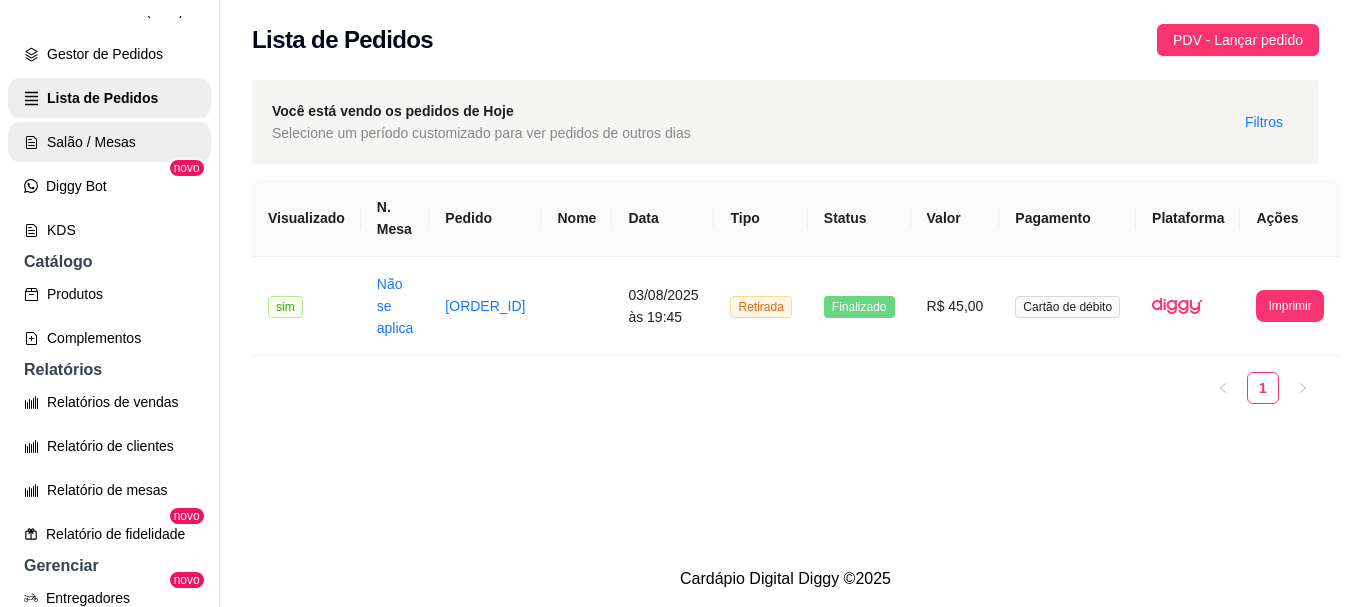 click on "Salão / Mesas" at bounding box center [109, 142] 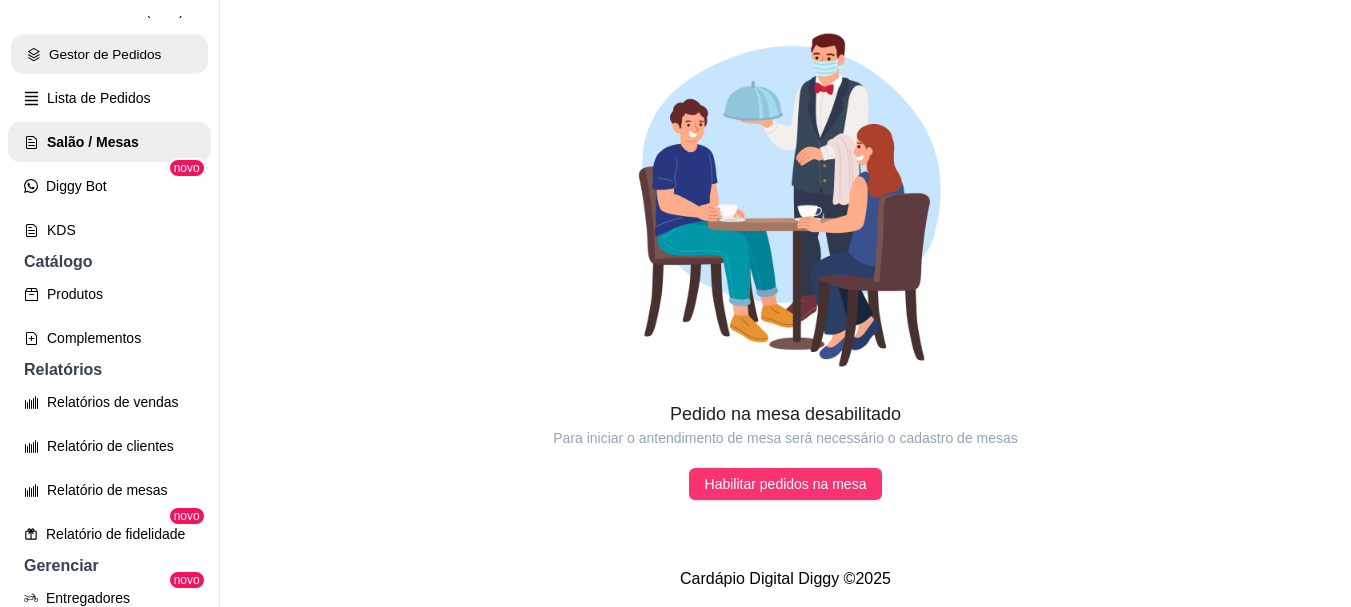 click on "Gestor de Pedidos" at bounding box center (109, 54) 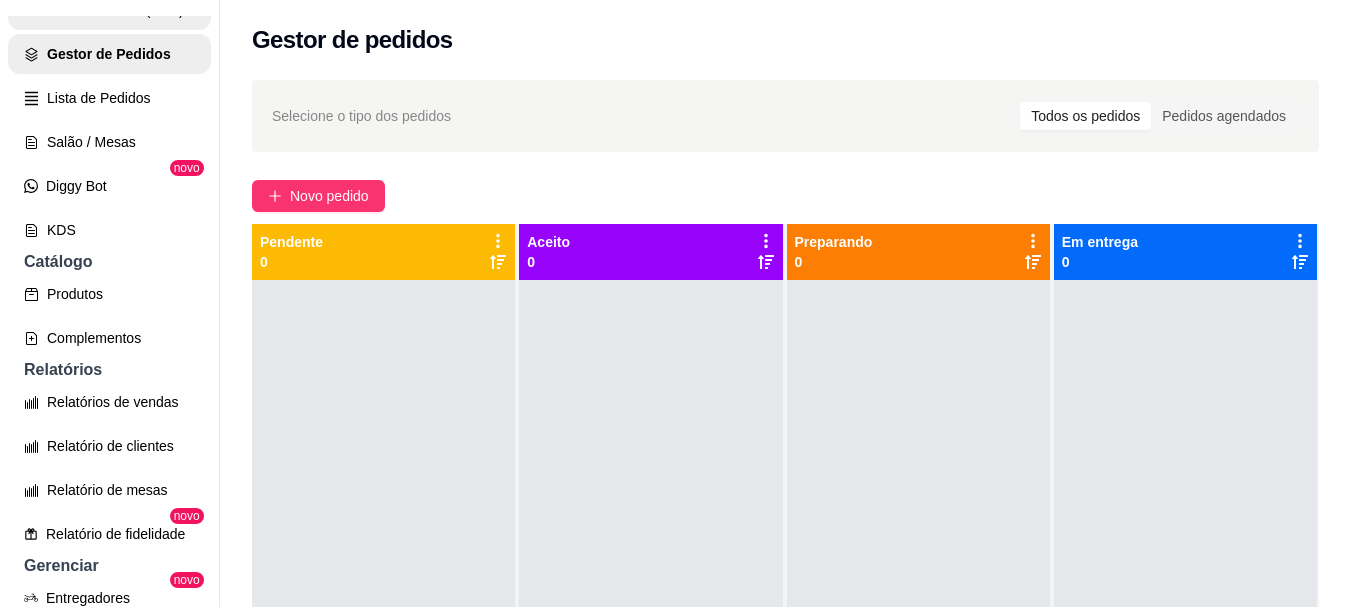 click on "Pedidos balcão (PDV)" at bounding box center (109, 10) 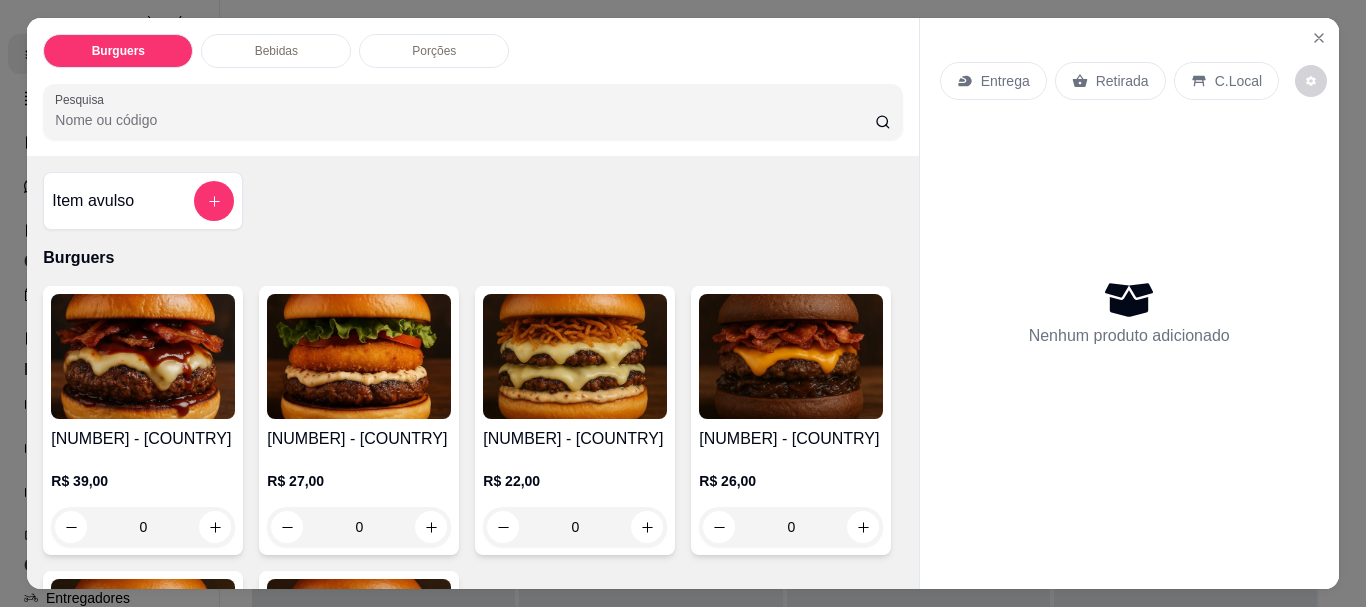click on "Porções" at bounding box center (434, 51) 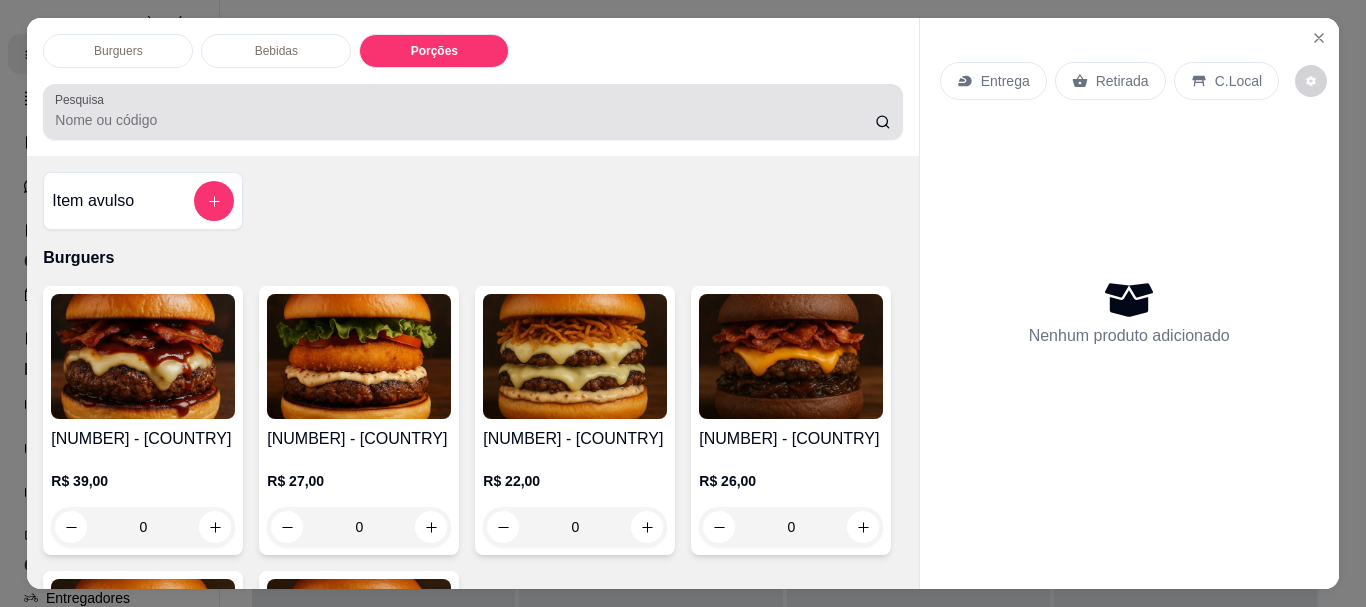scroll, scrollTop: 941, scrollLeft: 0, axis: vertical 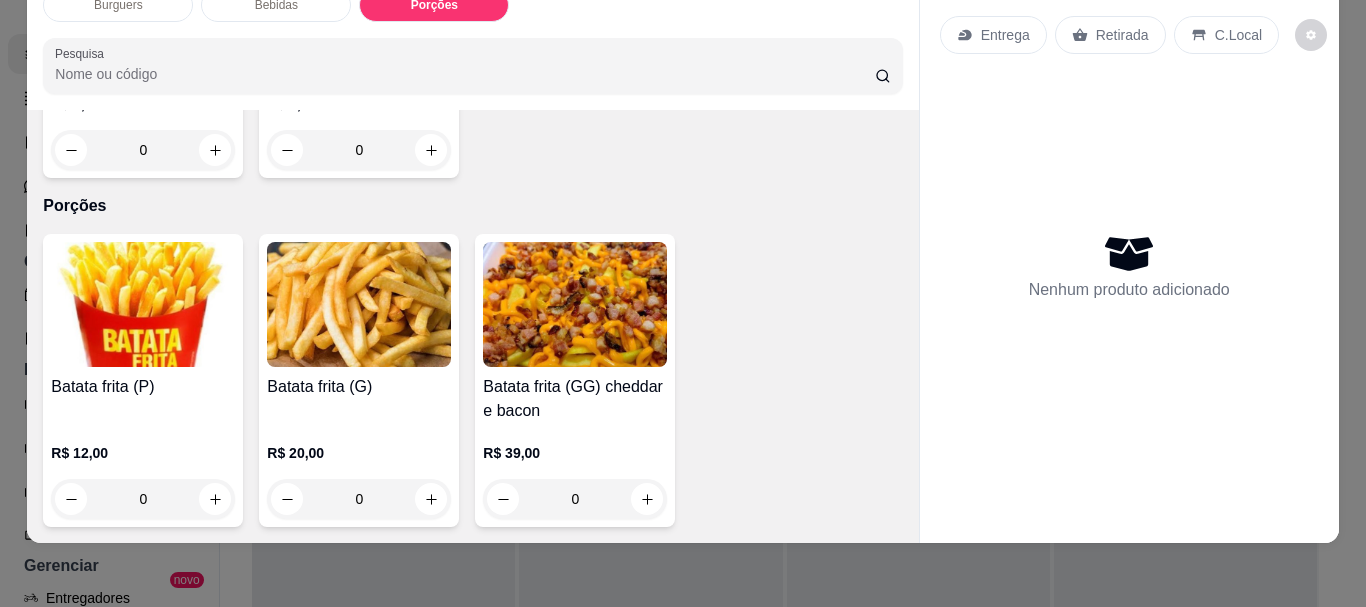 click on "0" at bounding box center (359, 499) 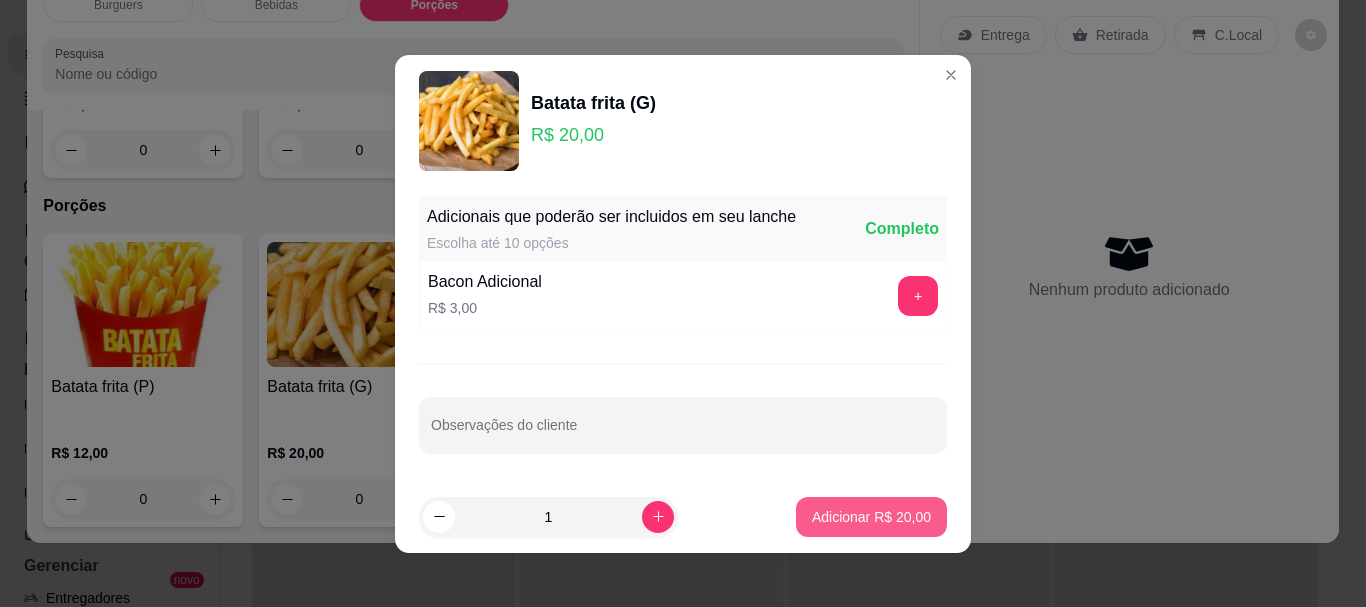 click on "Adicionar   R$ 20,00" at bounding box center [871, 517] 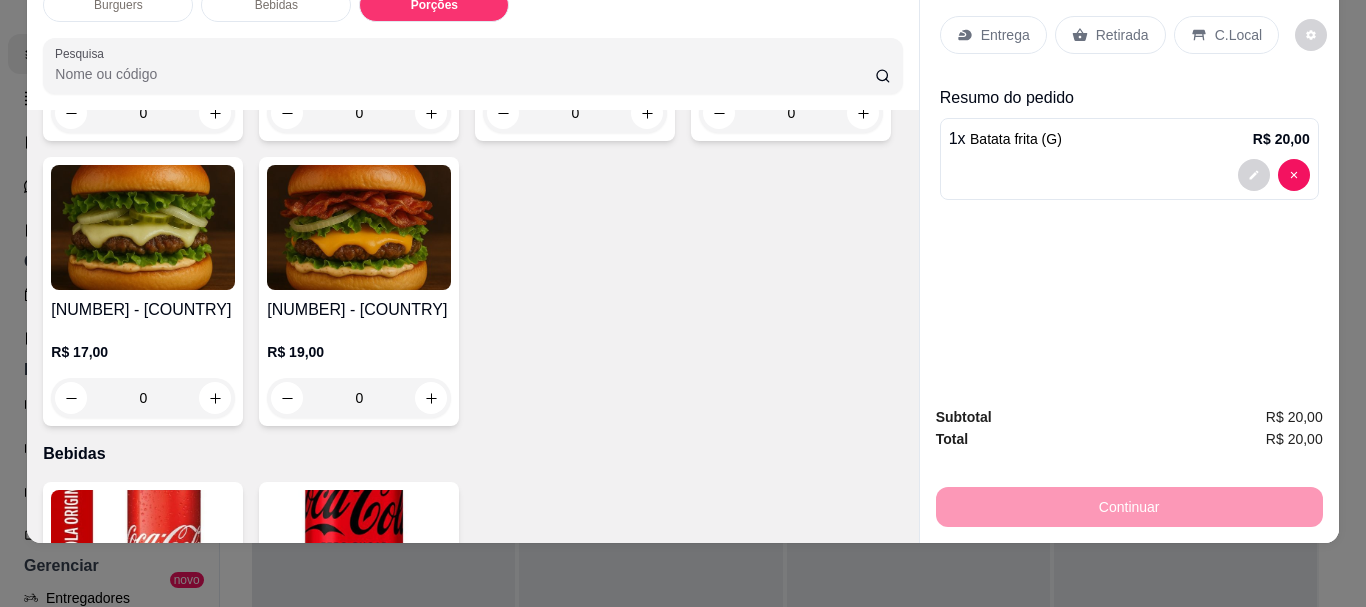 scroll, scrollTop: 378, scrollLeft: 0, axis: vertical 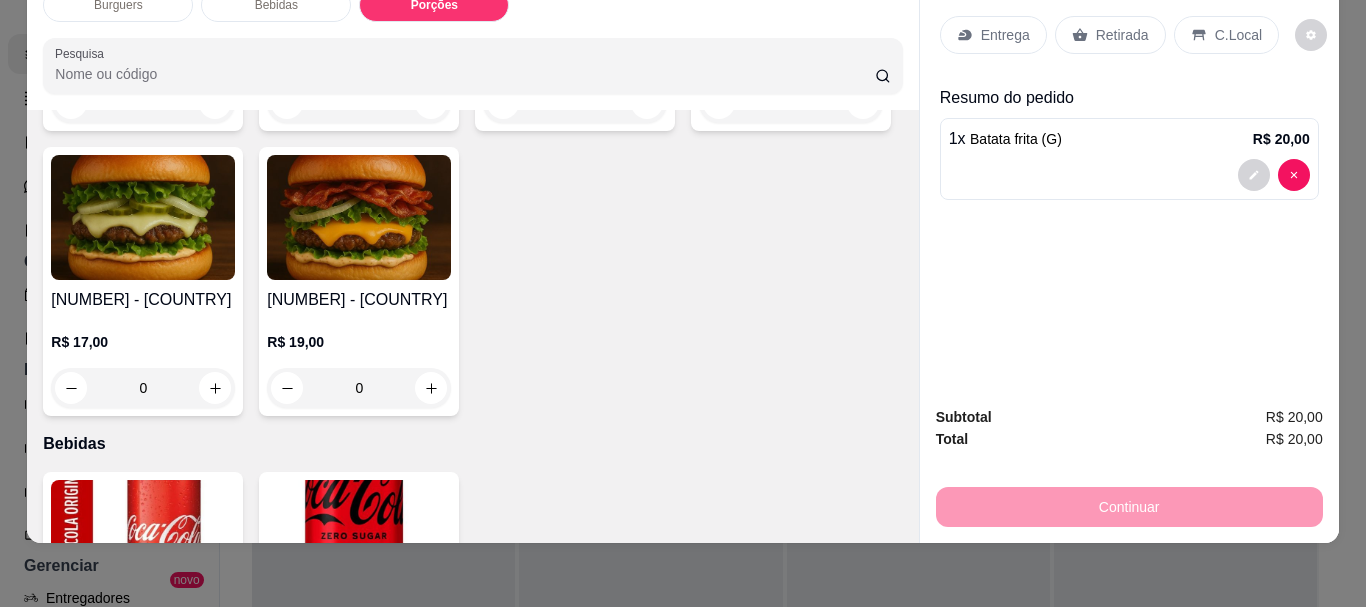 click on "0" at bounding box center [359, 388] 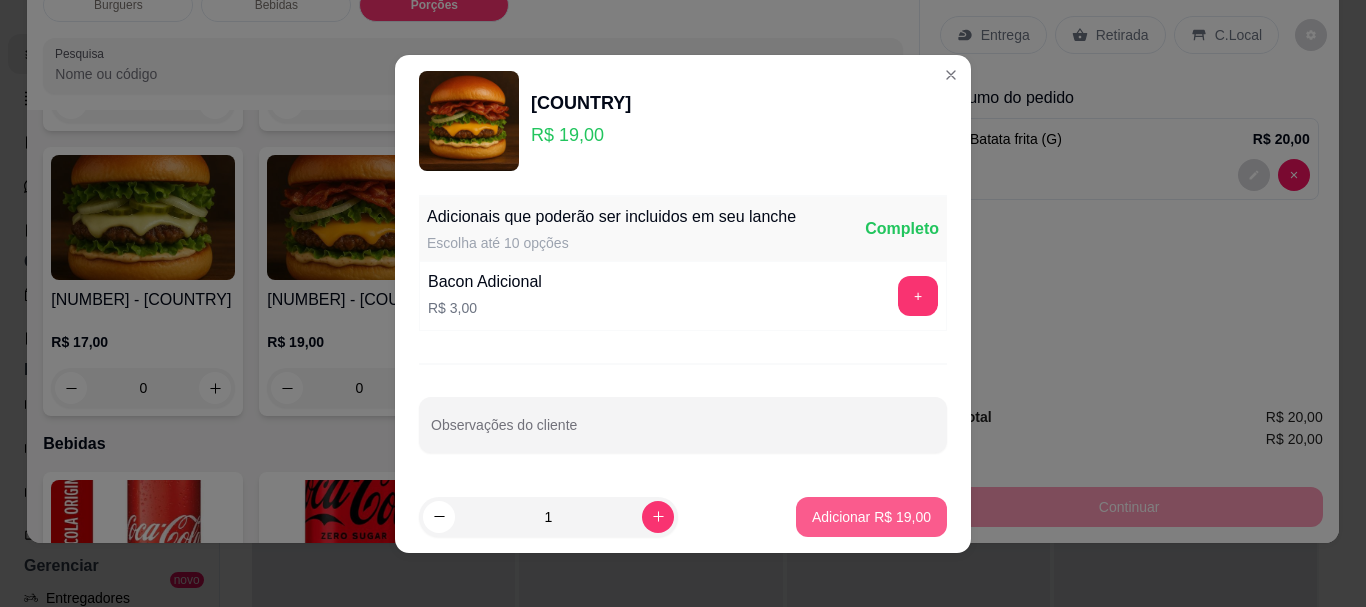 click on "Adicionar   R$ 19,00" at bounding box center [871, 517] 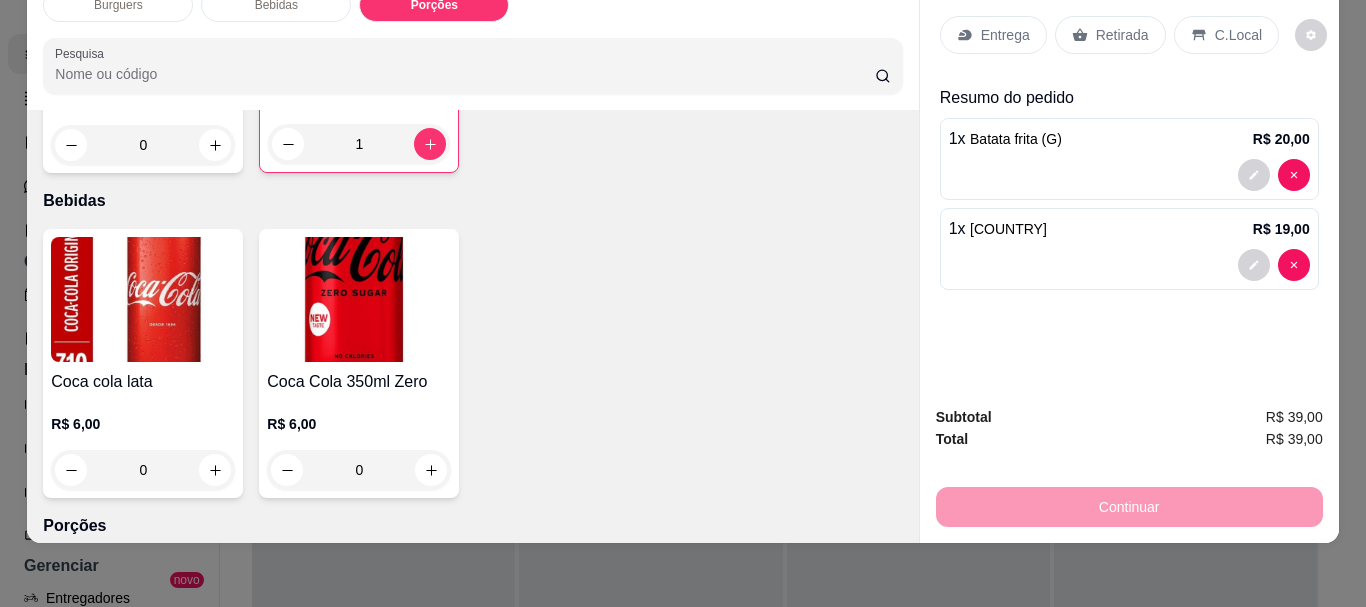 scroll, scrollTop: 310, scrollLeft: 0, axis: vertical 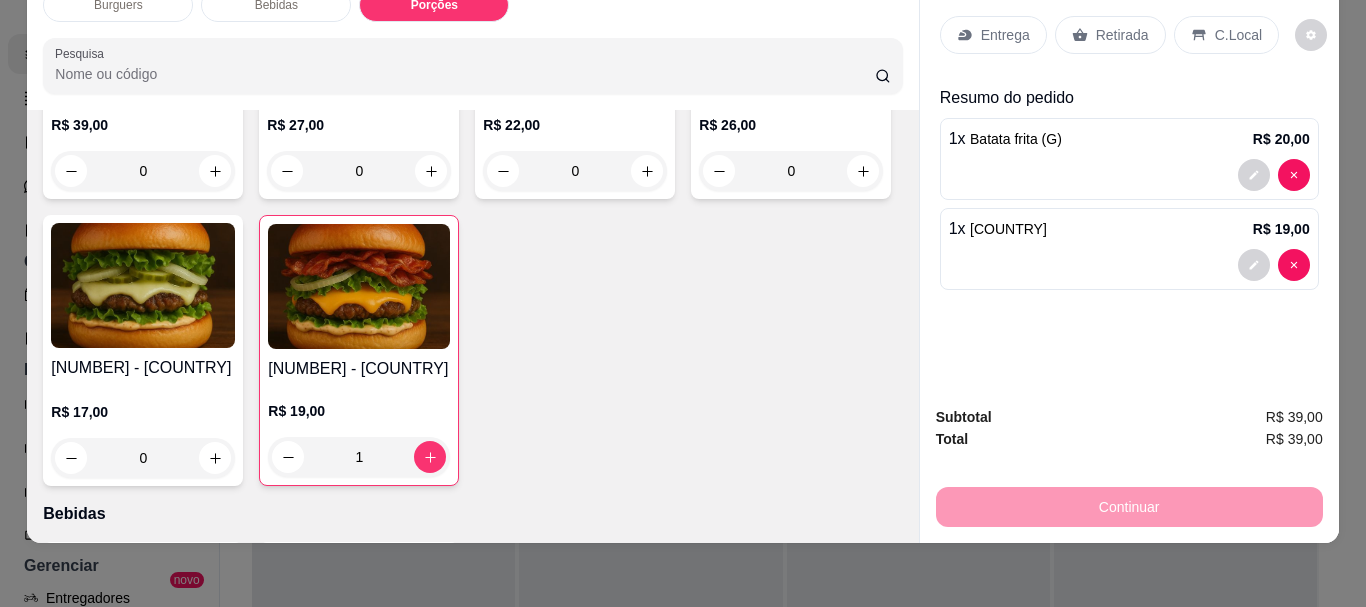 drag, startPoint x: 844, startPoint y: 256, endPoint x: 890, endPoint y: 195, distance: 76.40026 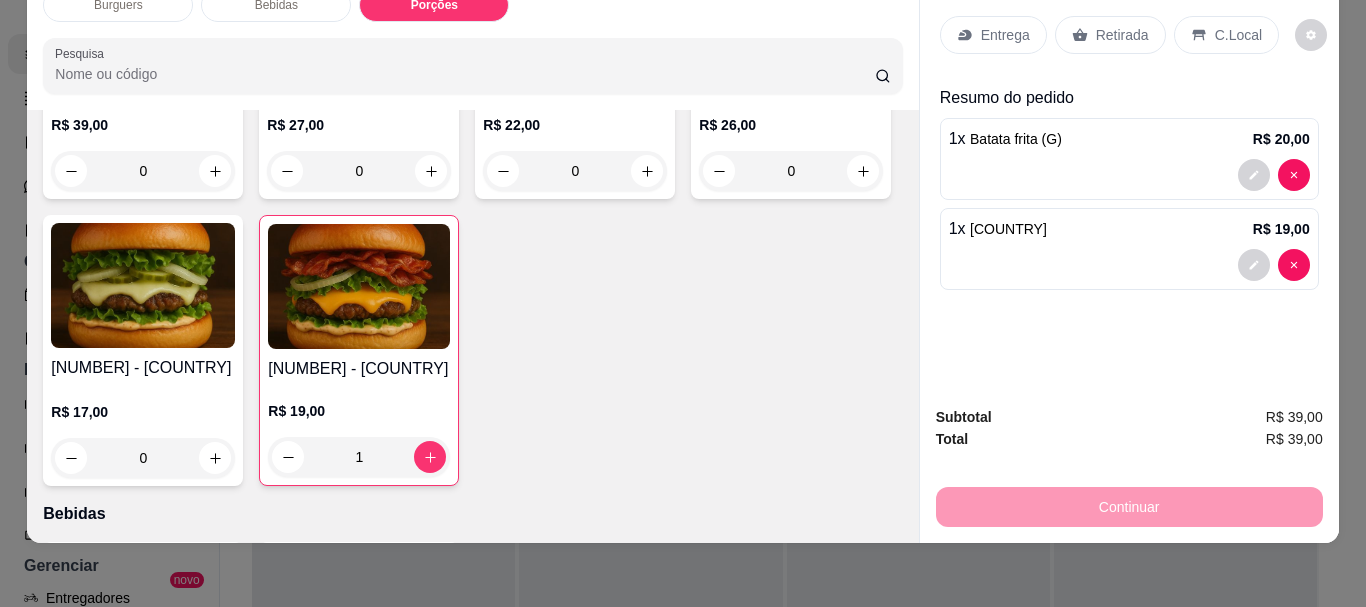 click on "Item avulso Burguers  [NUMBER] - [COUNTRY]    R$ 39,00 0 [NUMBER] - [COUNTRY]    R$ 27,00 0 [NUMBER] - [COUNTRY]    R$ 22,00 0 [NUMBER] - [COUNTRY]    R$ 26,00 0 [NUMBER] - [COUNTRY]    R$ 17,00 0 [NUMBER] - [COUNTRY]    R$ 19,00 1 Bebidas  Coca cola lata    R$ 6,00 0 Coca Cola 350ml Zero   R$ 6,00 0 Porções  Batata frita (P)   R$ 12,00 0 Batata frita (G)   R$ 20,00 1 Batata frita (GG) cheddar e bacon    R$ 39,00 0" at bounding box center (472, 326) 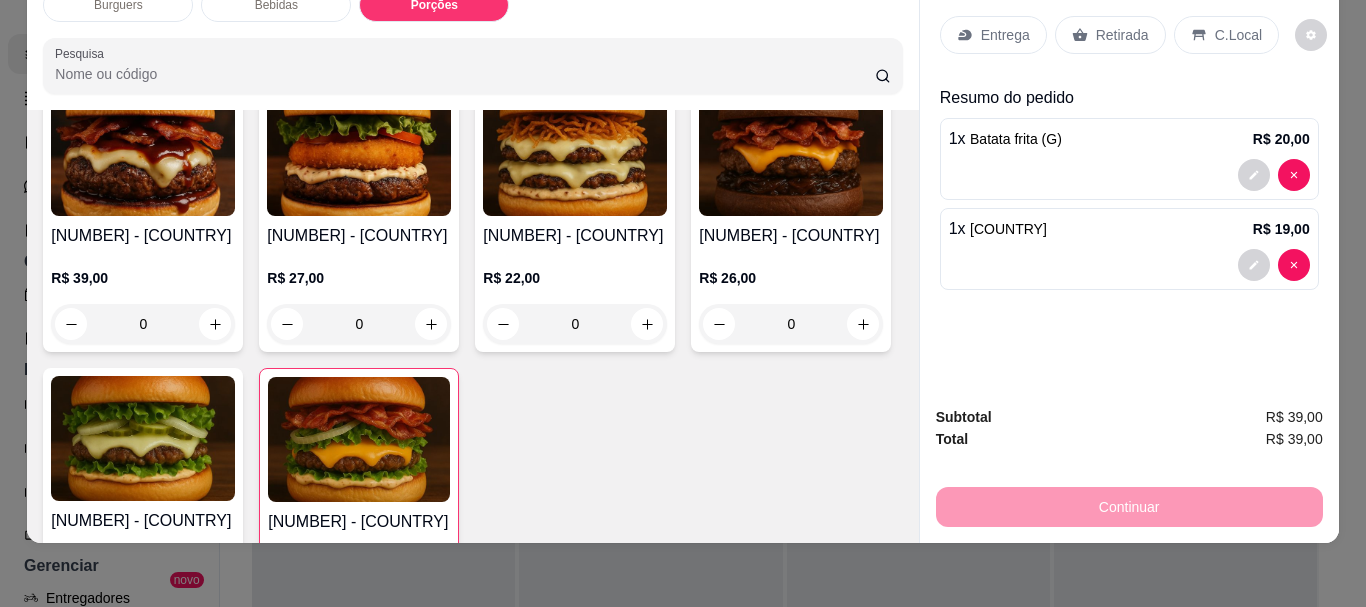 scroll, scrollTop: 114, scrollLeft: 0, axis: vertical 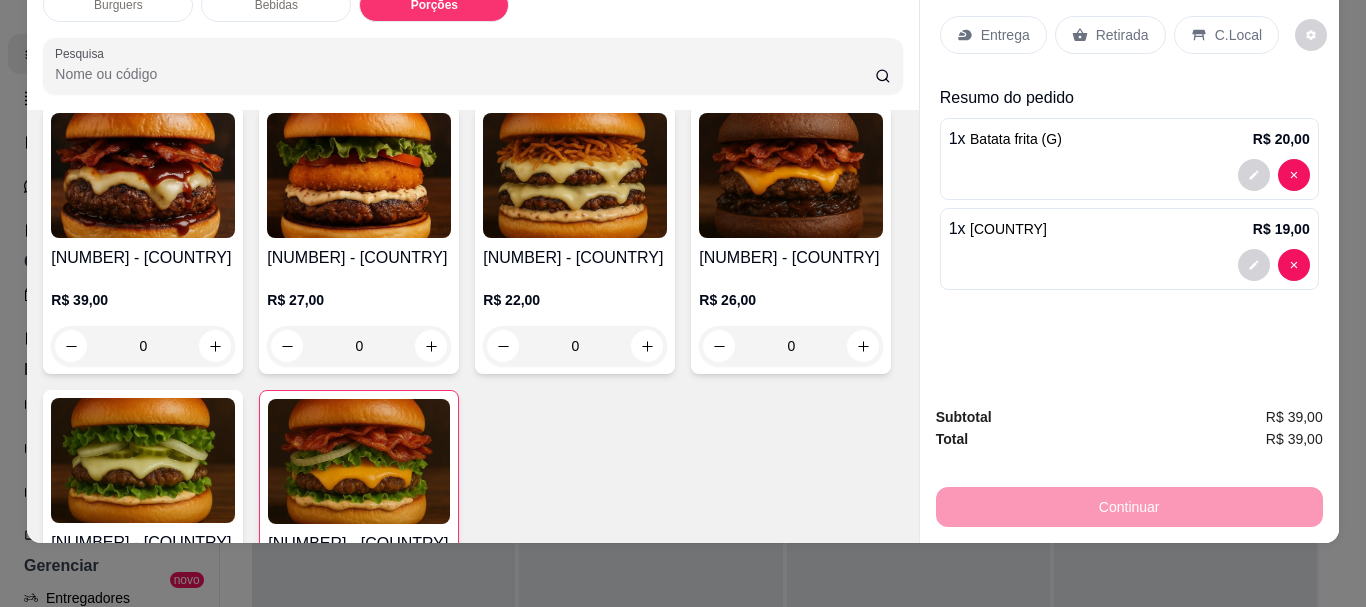 click on "0" at bounding box center [575, 346] 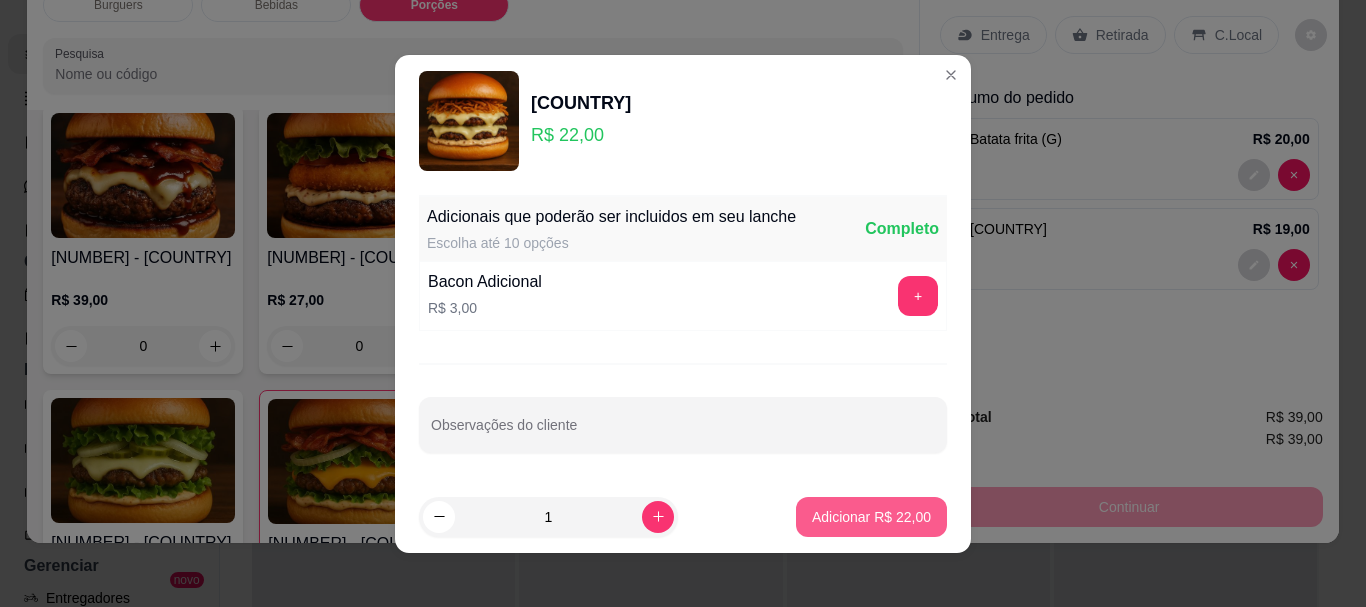 click on "Adicionar   R$ 22,00" at bounding box center [871, 517] 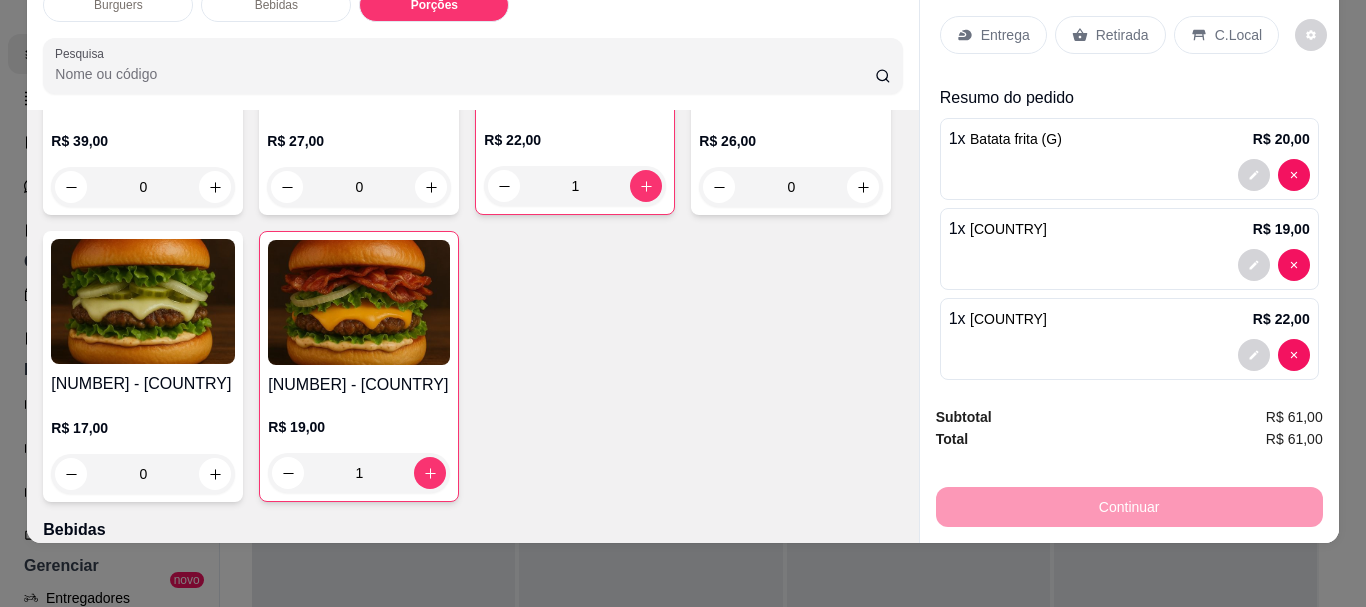 scroll, scrollTop: 303, scrollLeft: 0, axis: vertical 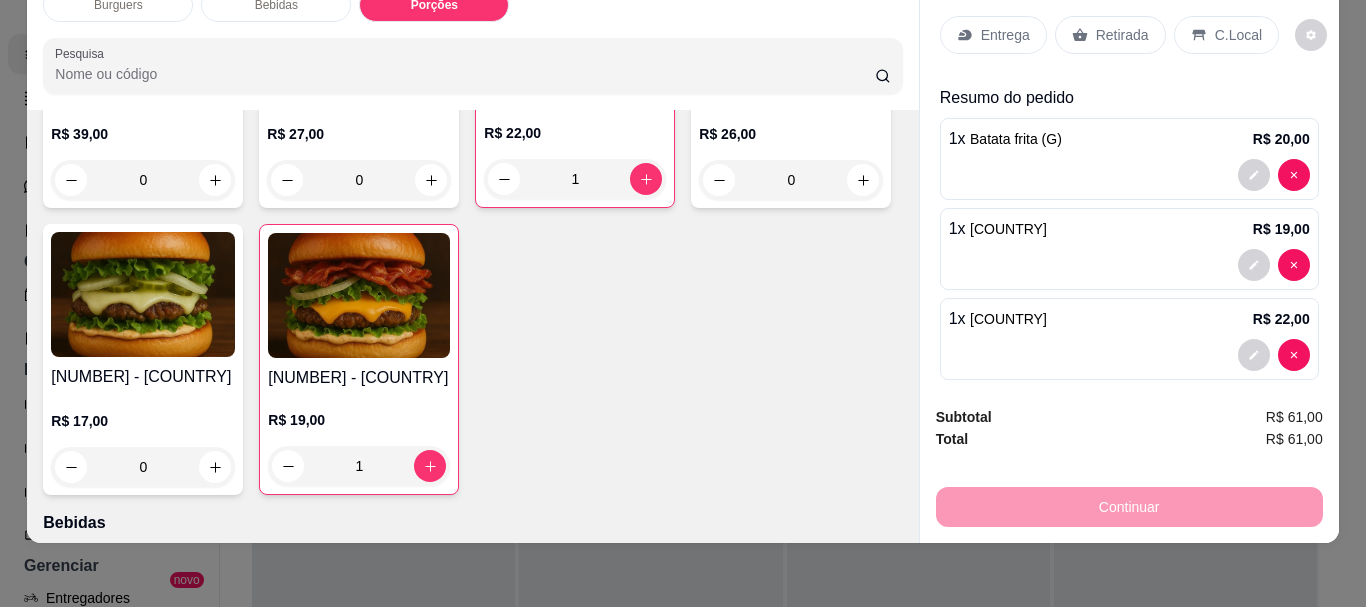 click on "0" at bounding box center [143, 467] 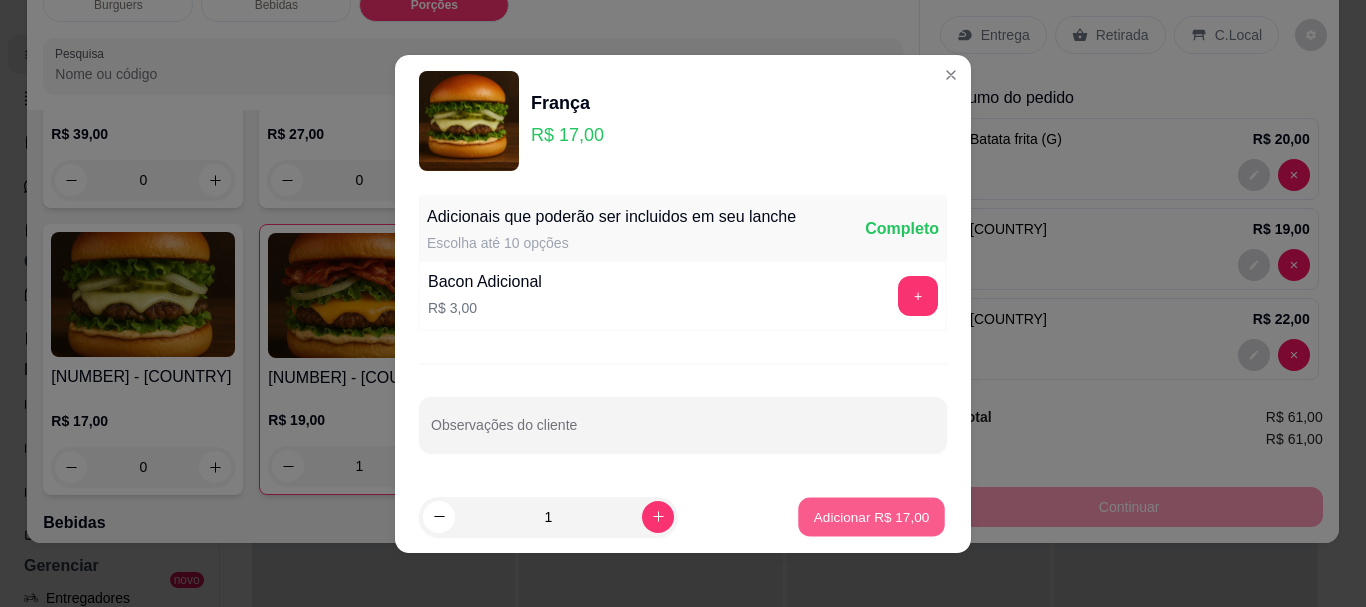 click on "Adicionar   R$ 17,00" at bounding box center (872, 516) 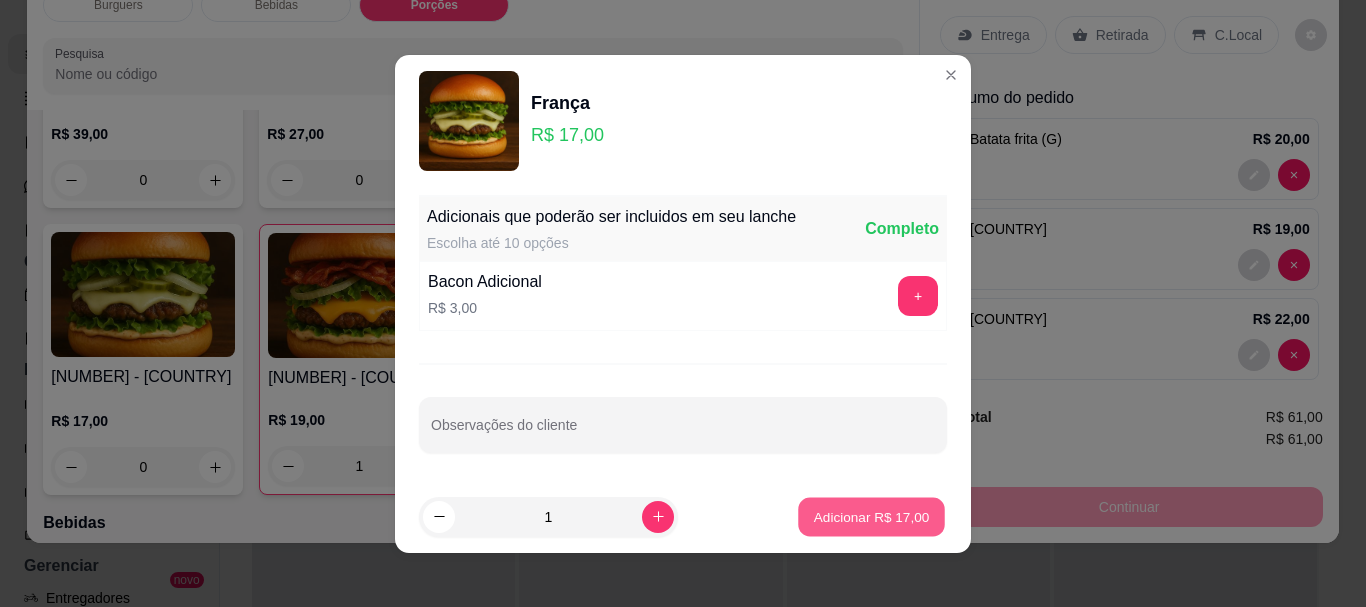 type on "1" 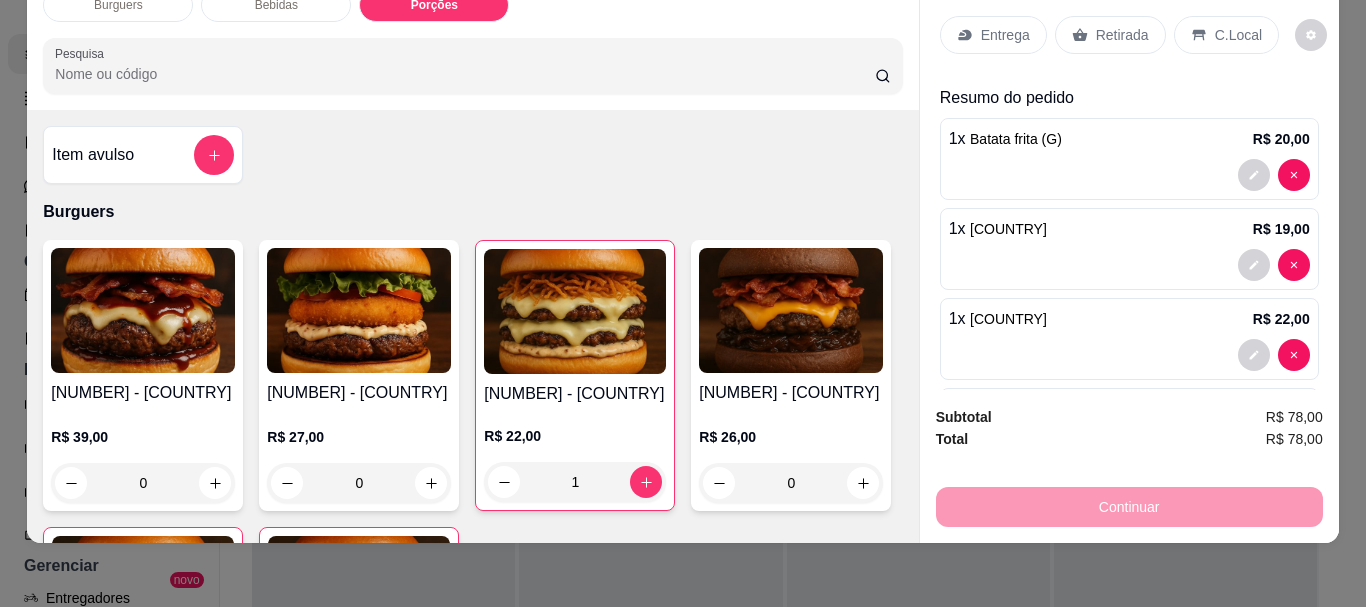 scroll, scrollTop: 7, scrollLeft: 0, axis: vertical 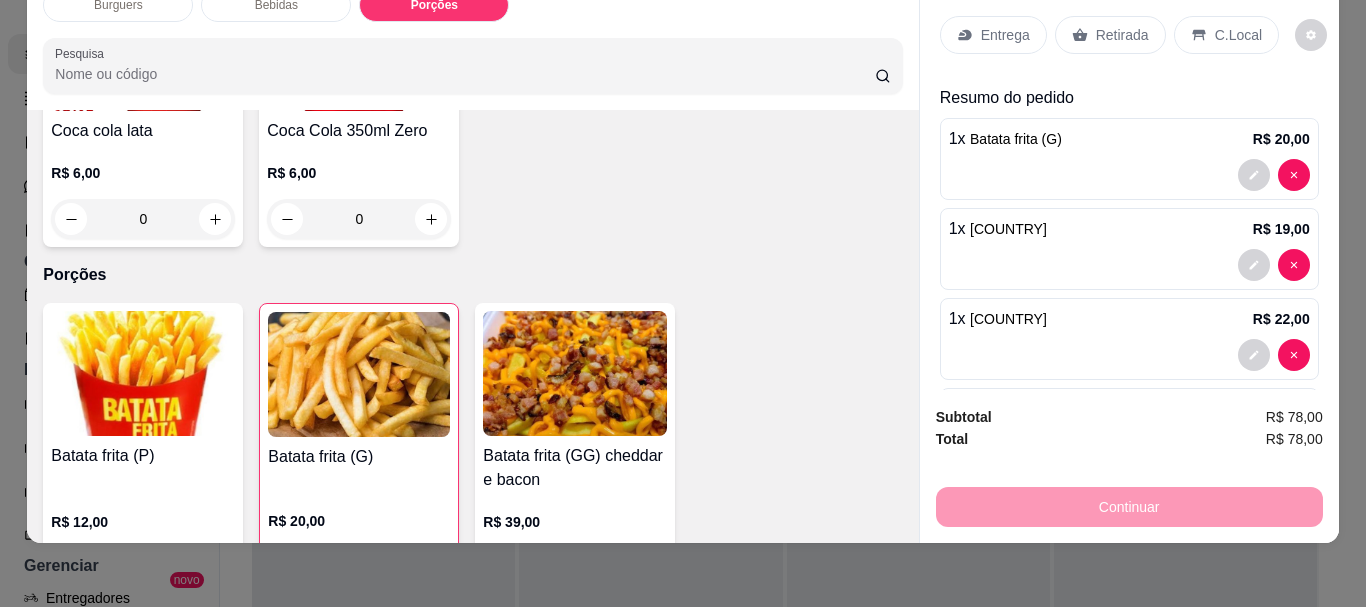click on "Batata frita (P)   R$ 12,00 0 Batata frita (G)   R$ 20,00 1 Batata frita (GG) cheddar e bacon    R$ 39,00 0" at bounding box center [472, 449] 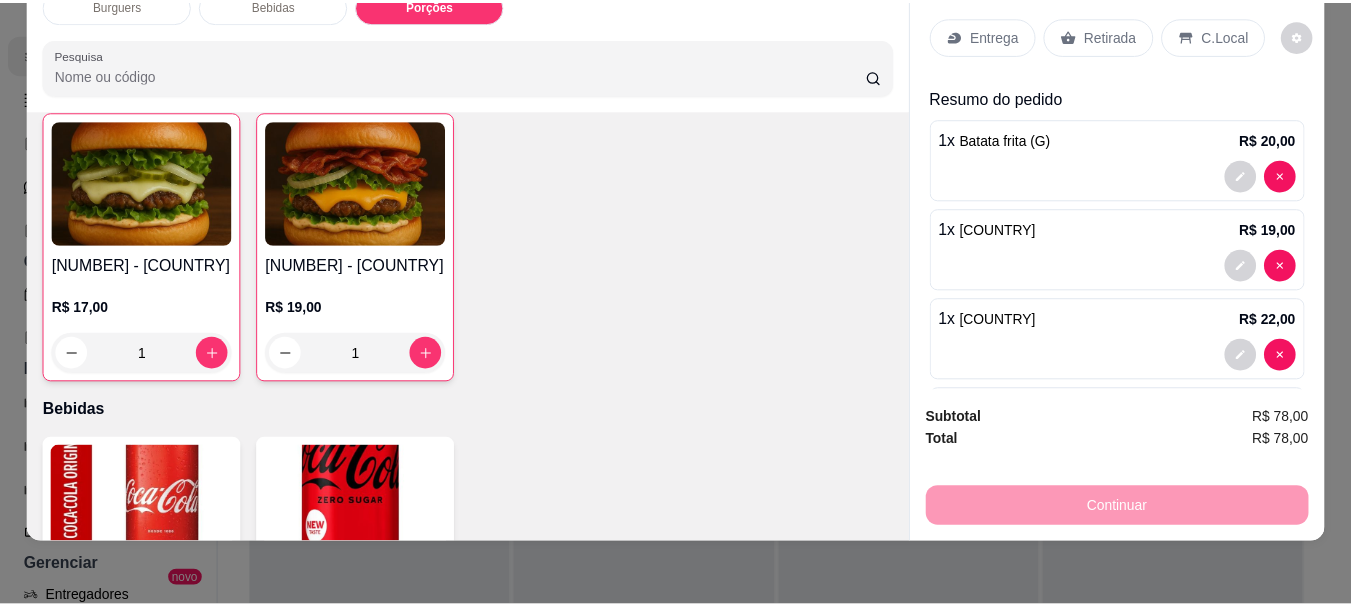 scroll, scrollTop: 0, scrollLeft: 0, axis: both 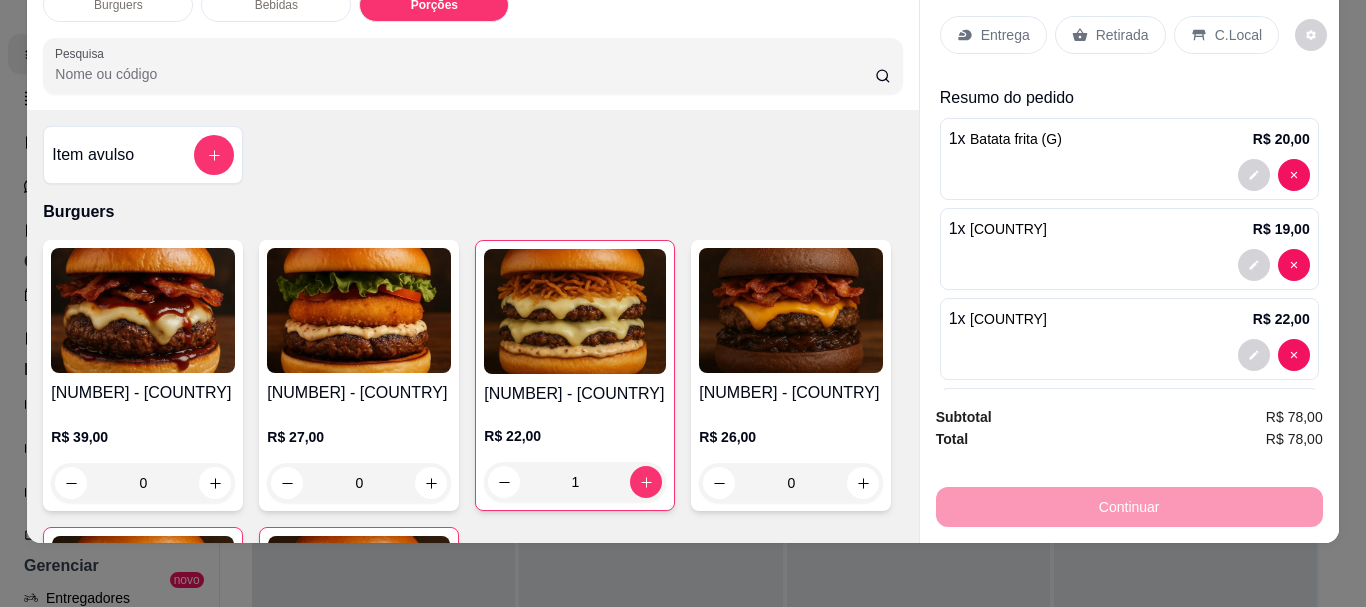 click on "Retirada" at bounding box center [1122, 35] 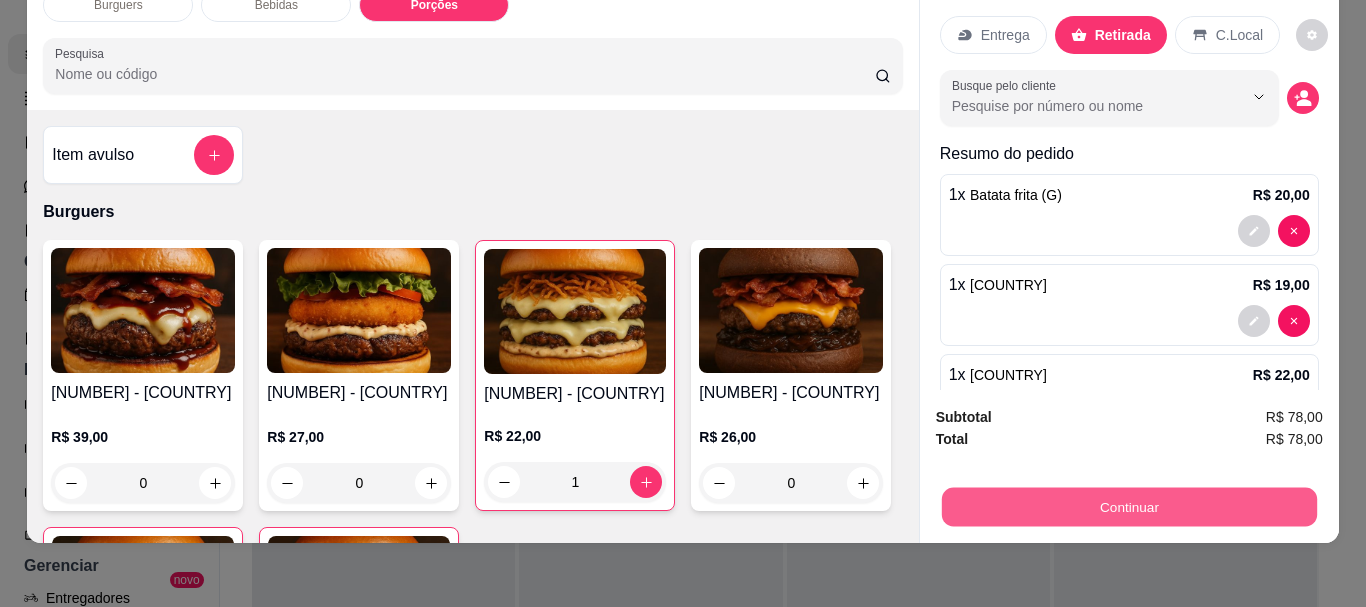 click on "Continuar" at bounding box center [1128, 506] 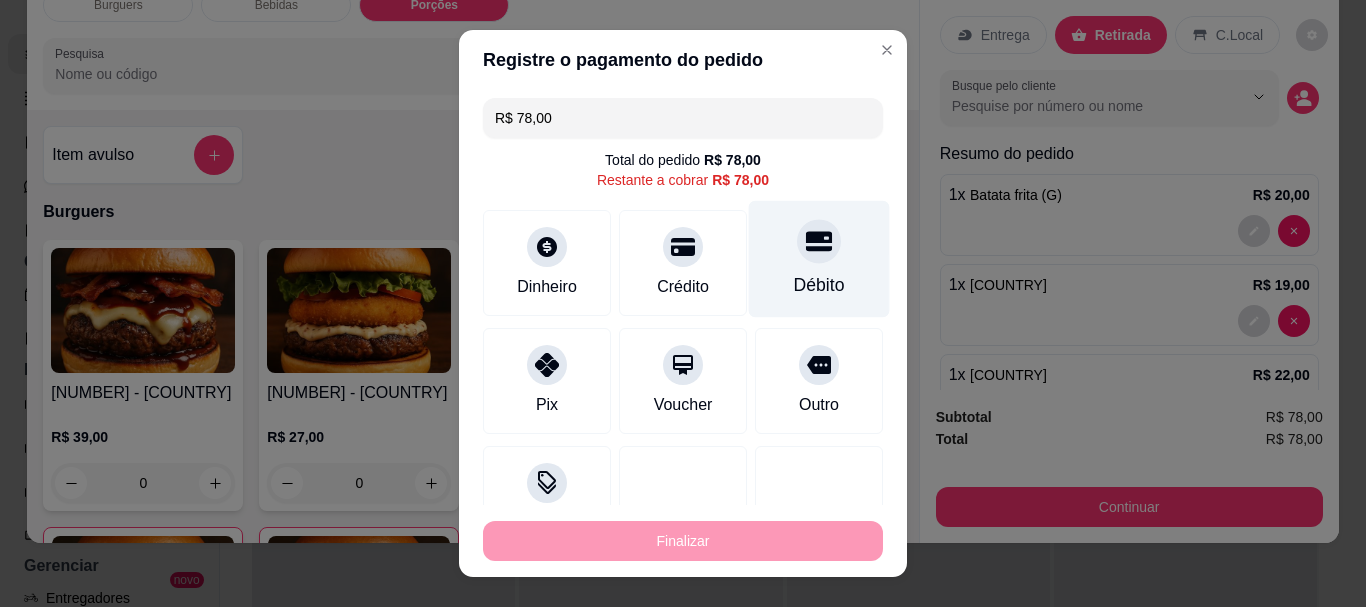 click 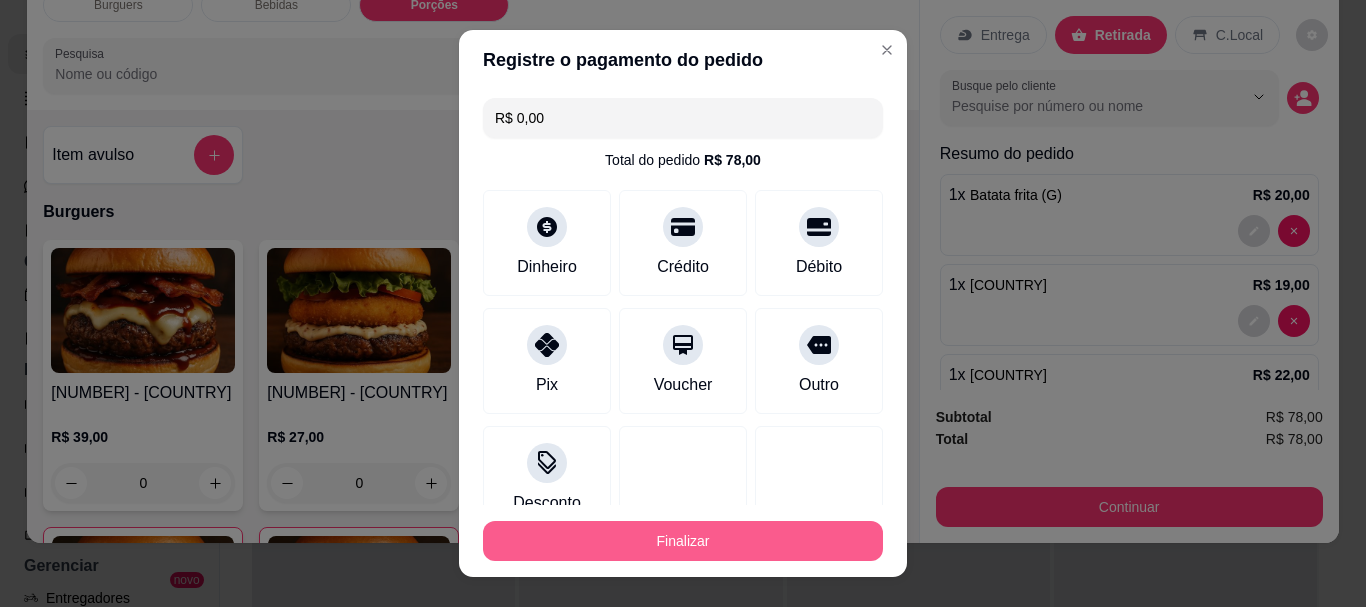 click on "Finalizar" at bounding box center (683, 541) 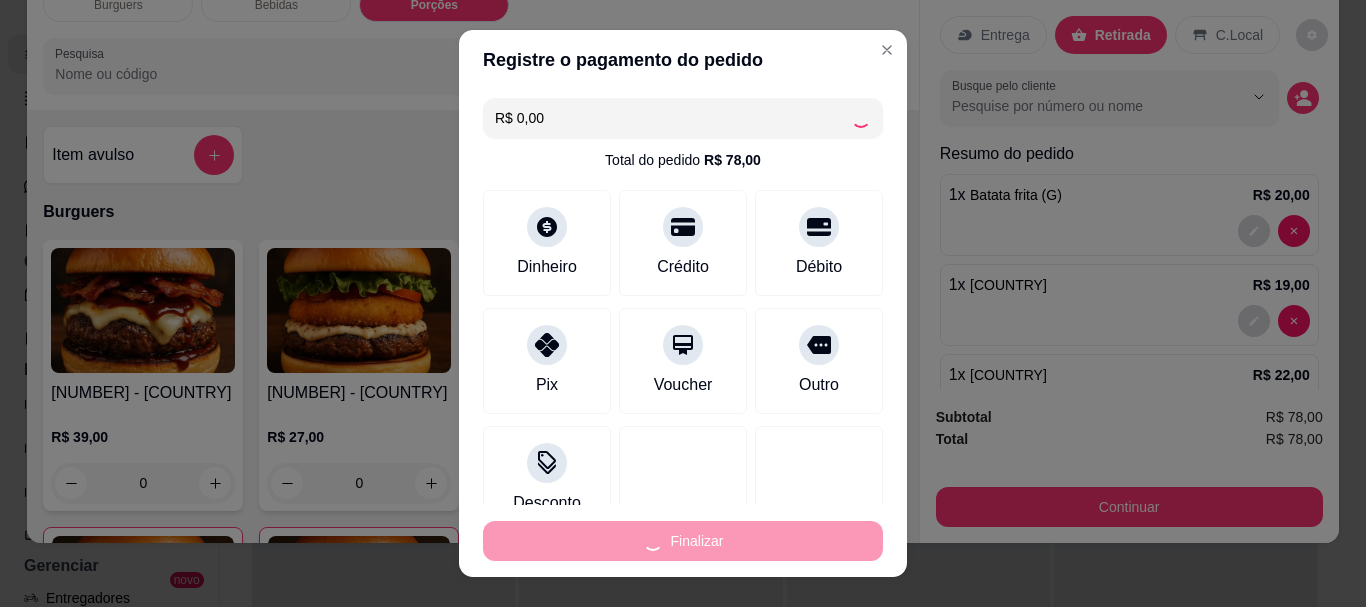 type on "0" 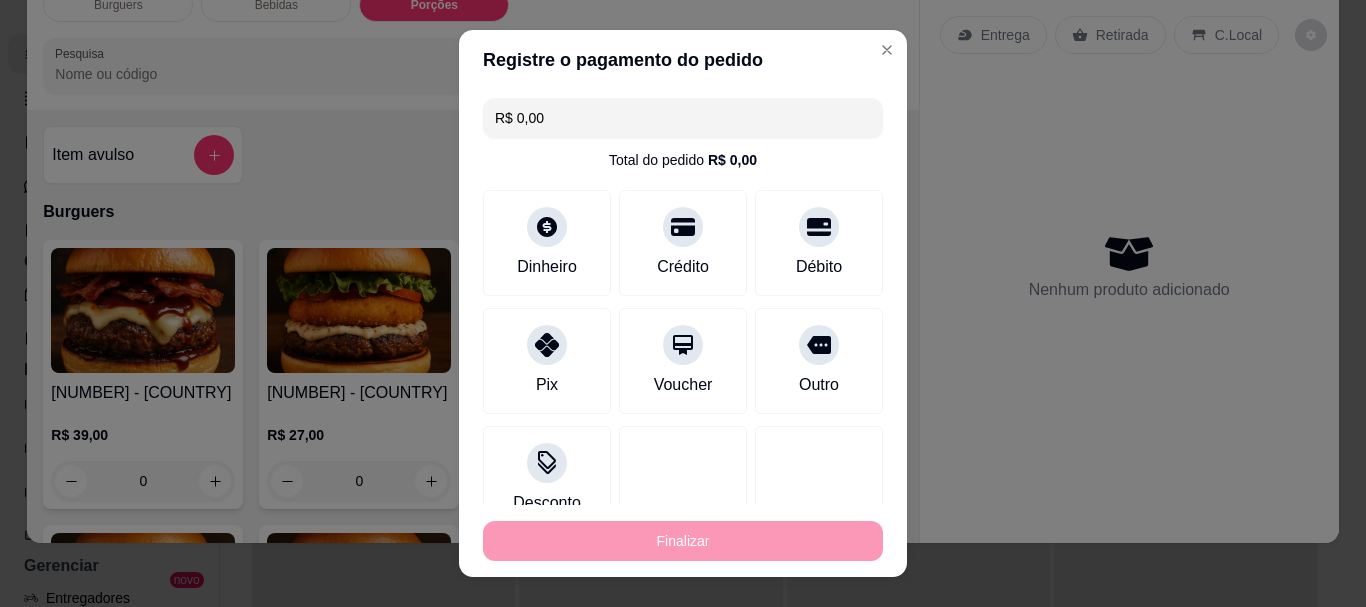 type on "-R$ 78,00" 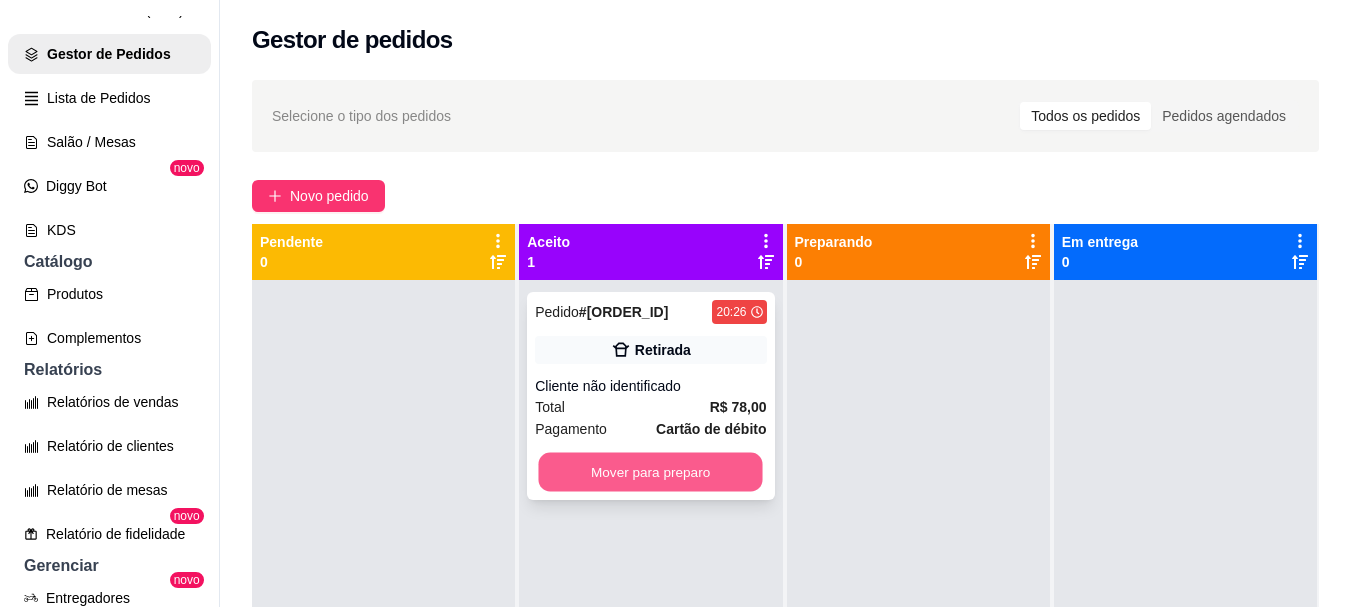 click on "Mover para preparo" at bounding box center [651, 472] 